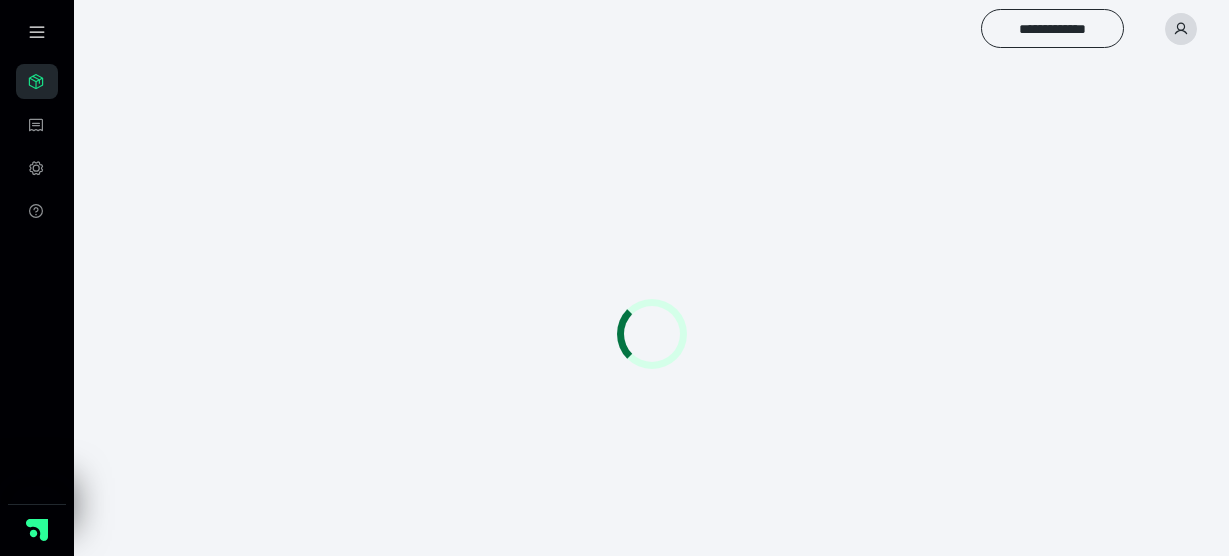 scroll, scrollTop: 0, scrollLeft: 0, axis: both 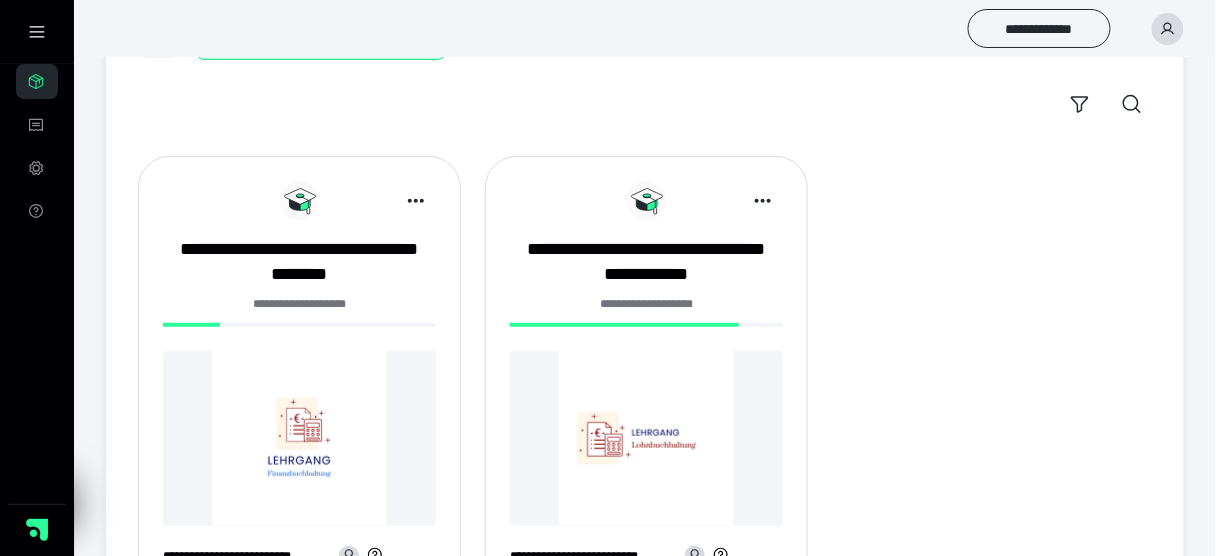 click at bounding box center [299, 438] 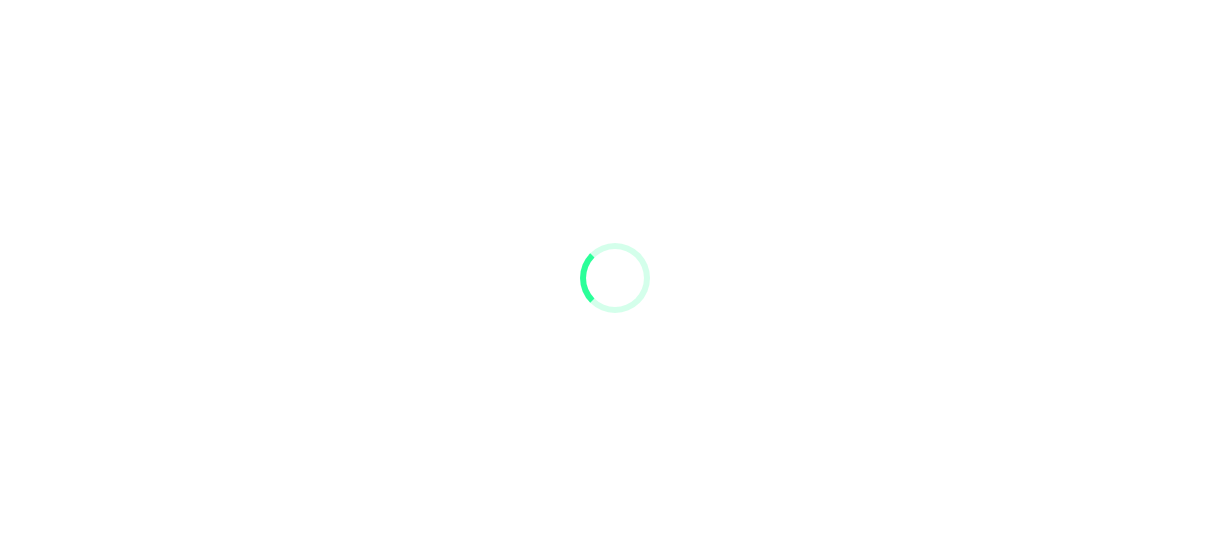 scroll, scrollTop: 0, scrollLeft: 0, axis: both 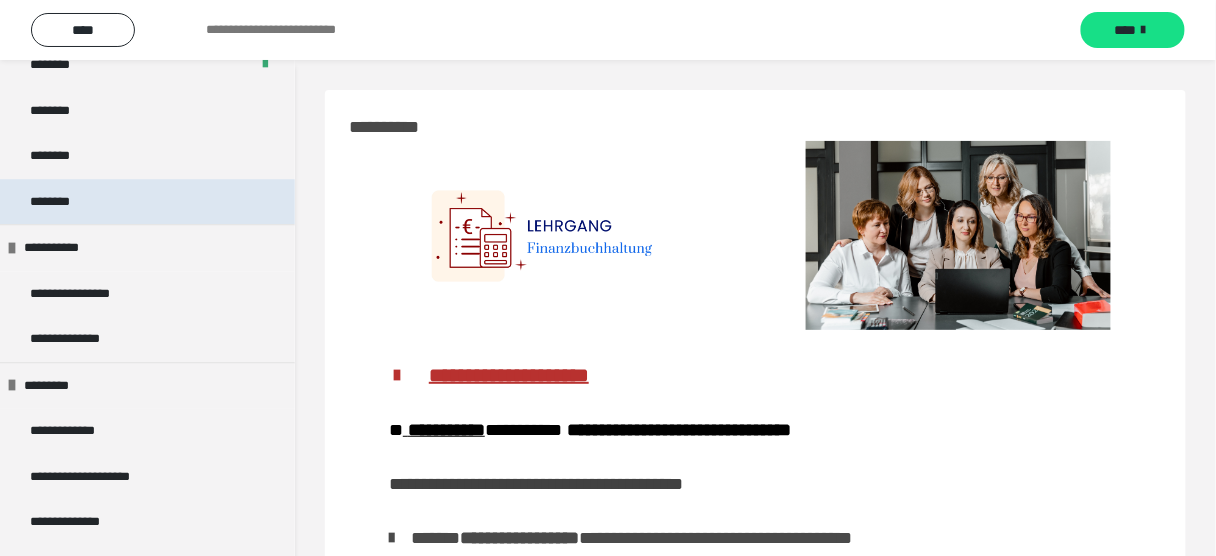 click on "********" at bounding box center [61, 202] 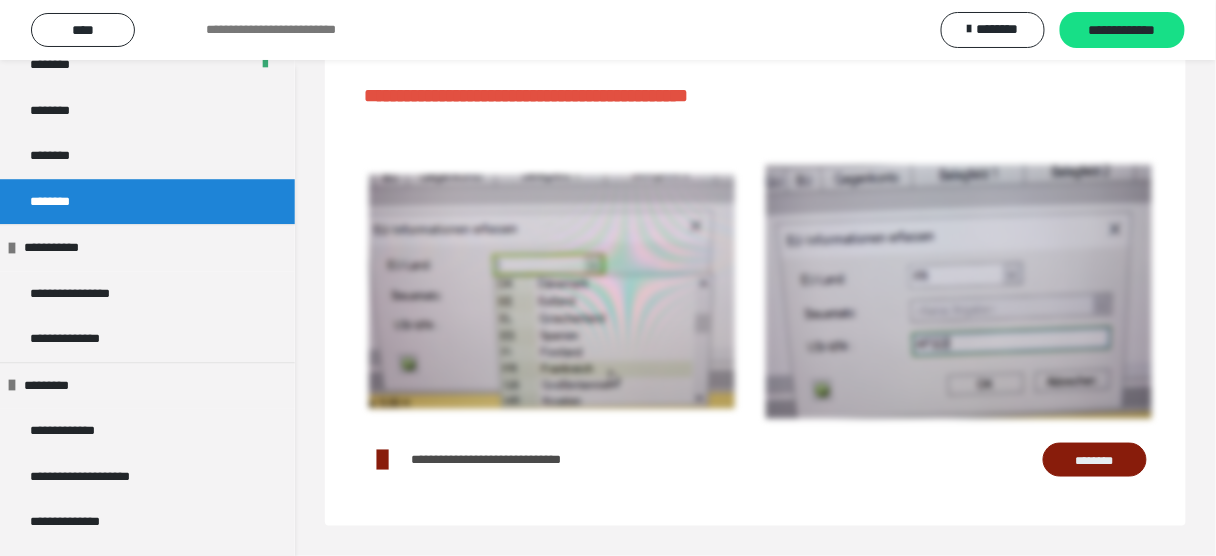 scroll, scrollTop: 426, scrollLeft: 0, axis: vertical 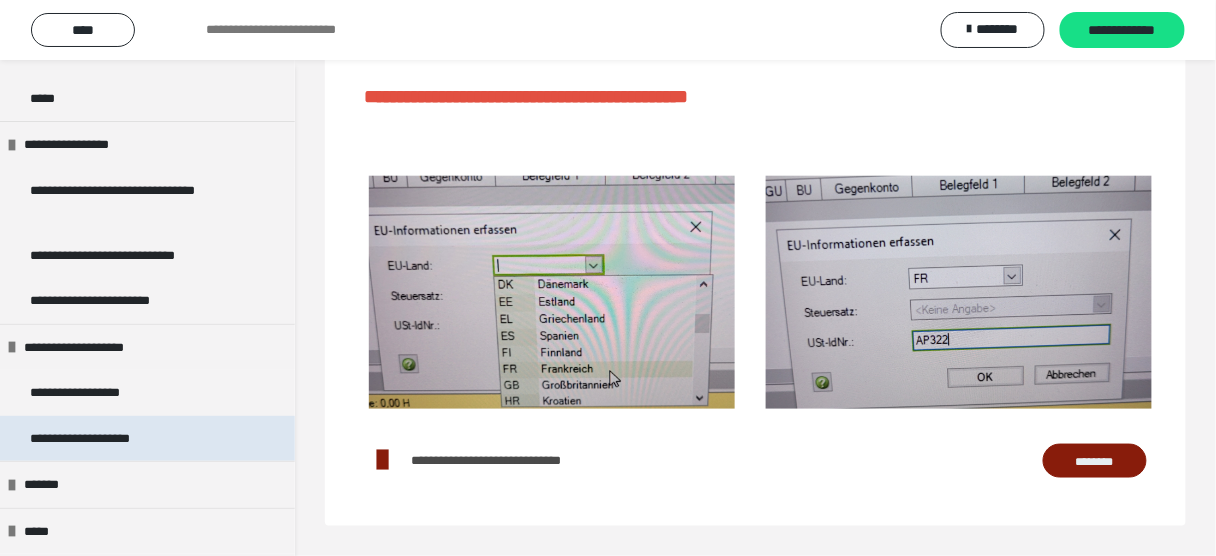 click on "**********" at bounding box center (147, 439) 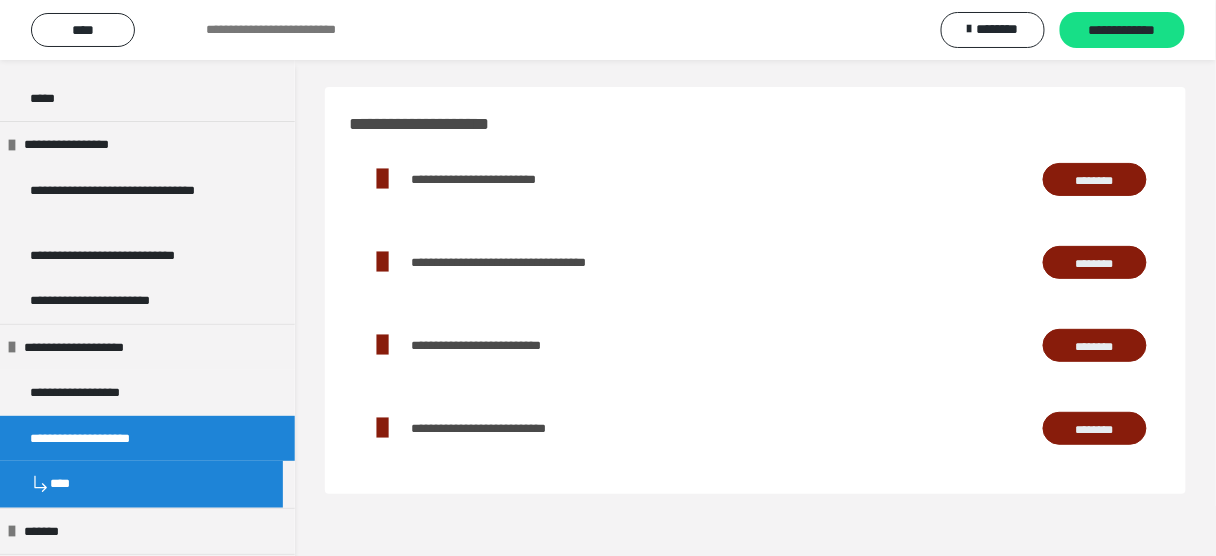 scroll, scrollTop: 60, scrollLeft: 0, axis: vertical 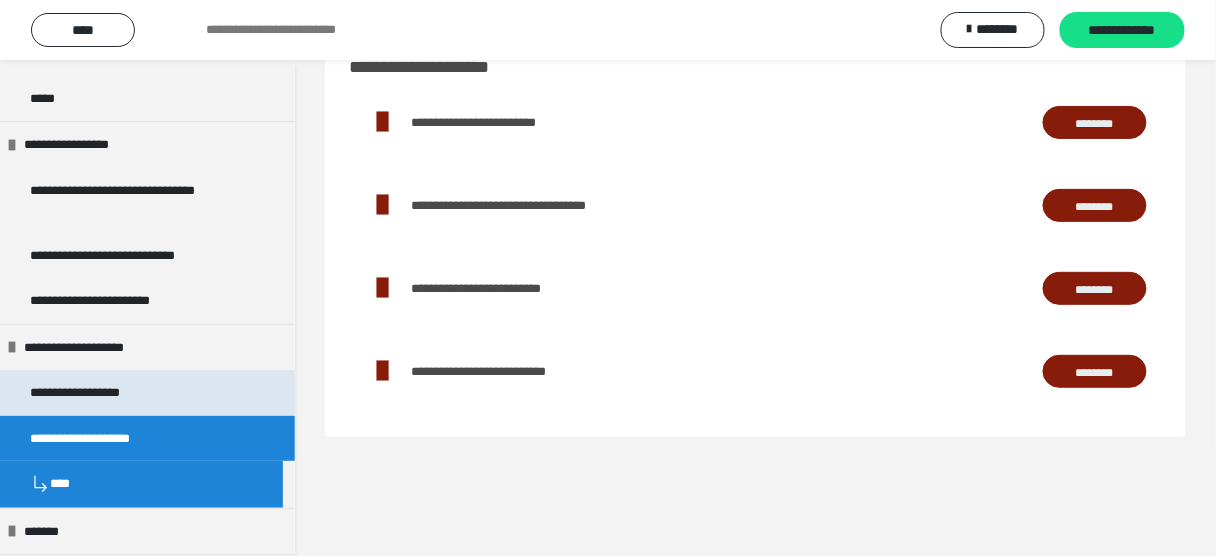 click on "**********" at bounding box center (147, 393) 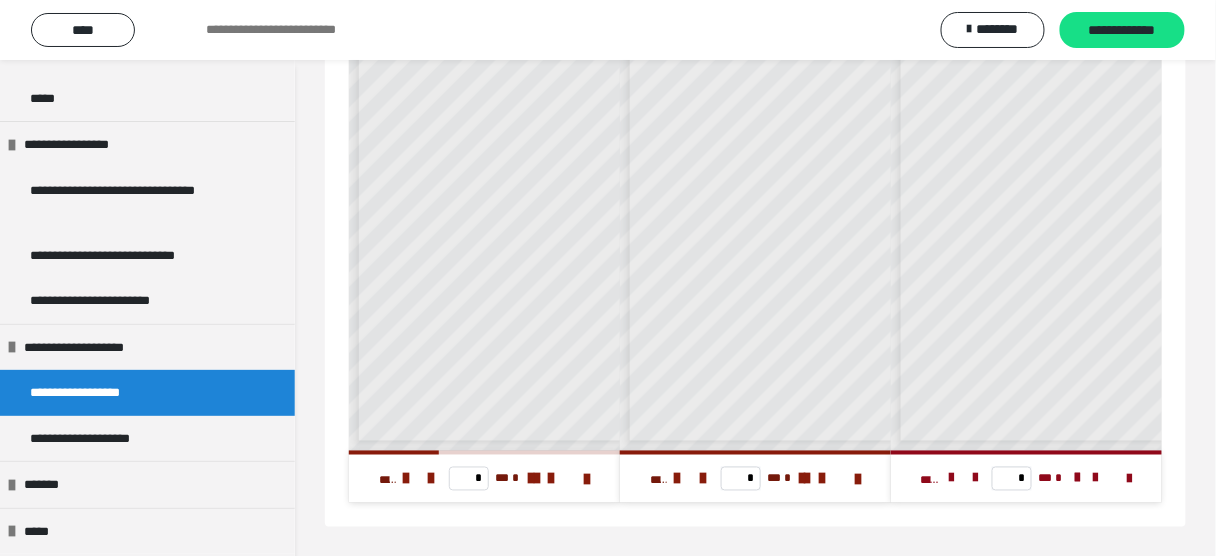 scroll, scrollTop: 0, scrollLeft: 0, axis: both 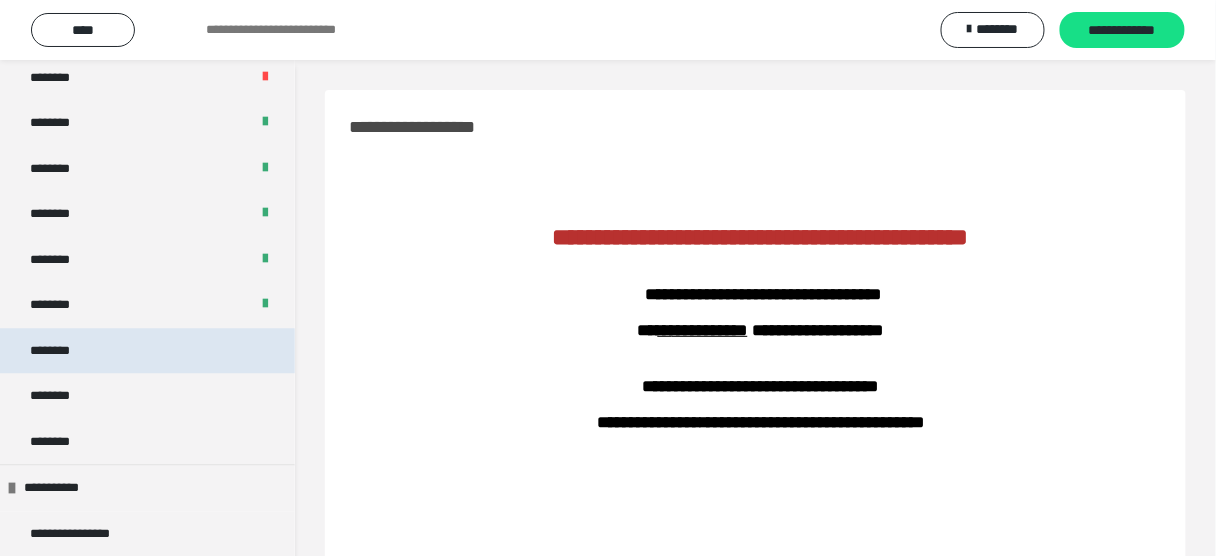click on "********" at bounding box center [147, 351] 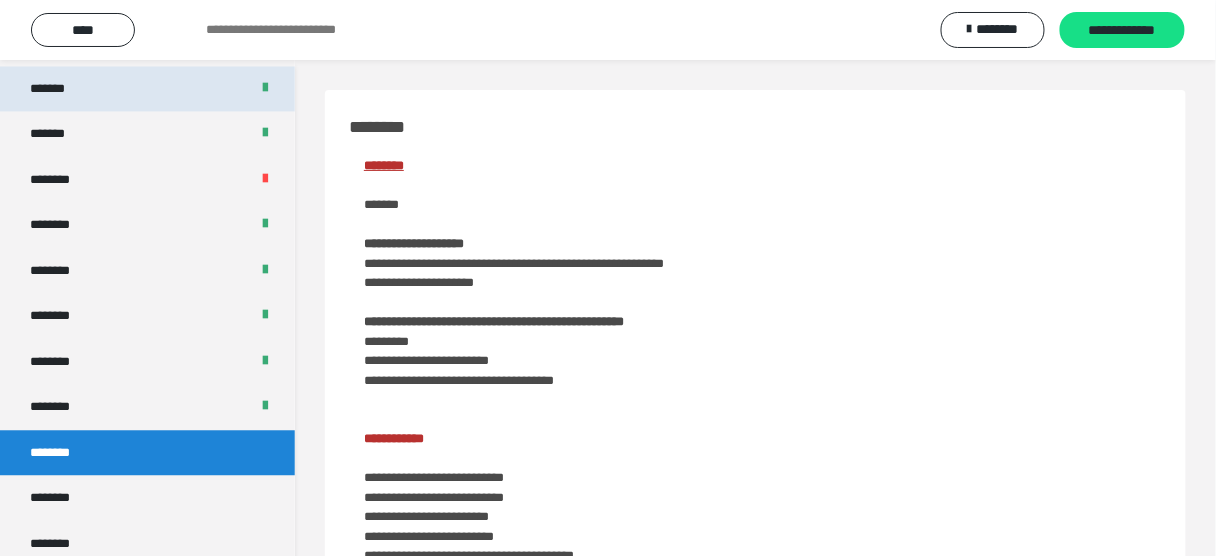scroll, scrollTop: 800, scrollLeft: 0, axis: vertical 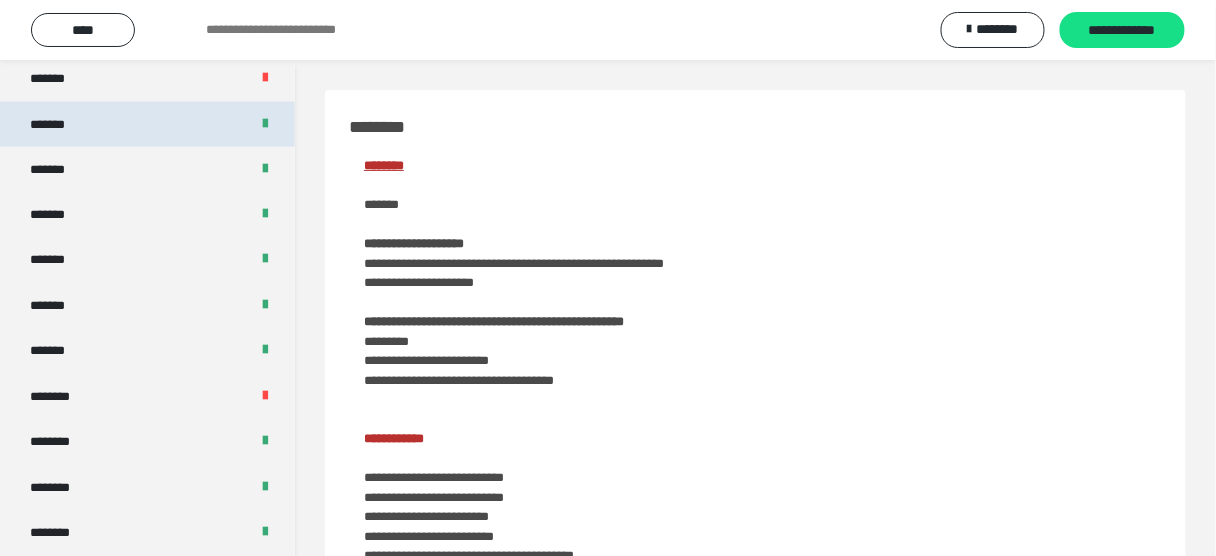 click on "*******" at bounding box center [147, 125] 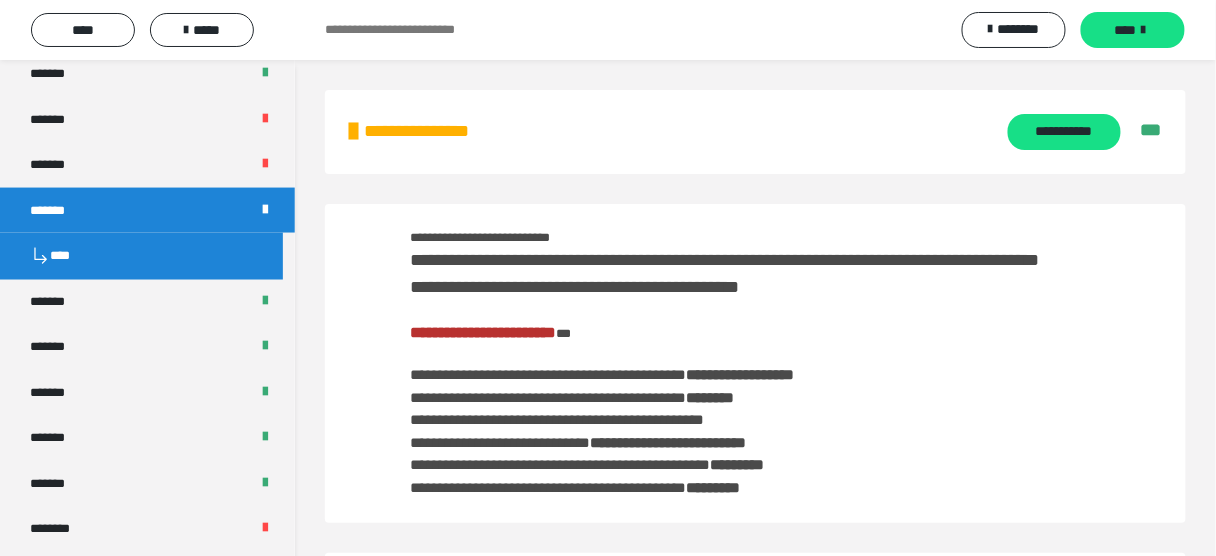 scroll, scrollTop: 640, scrollLeft: 0, axis: vertical 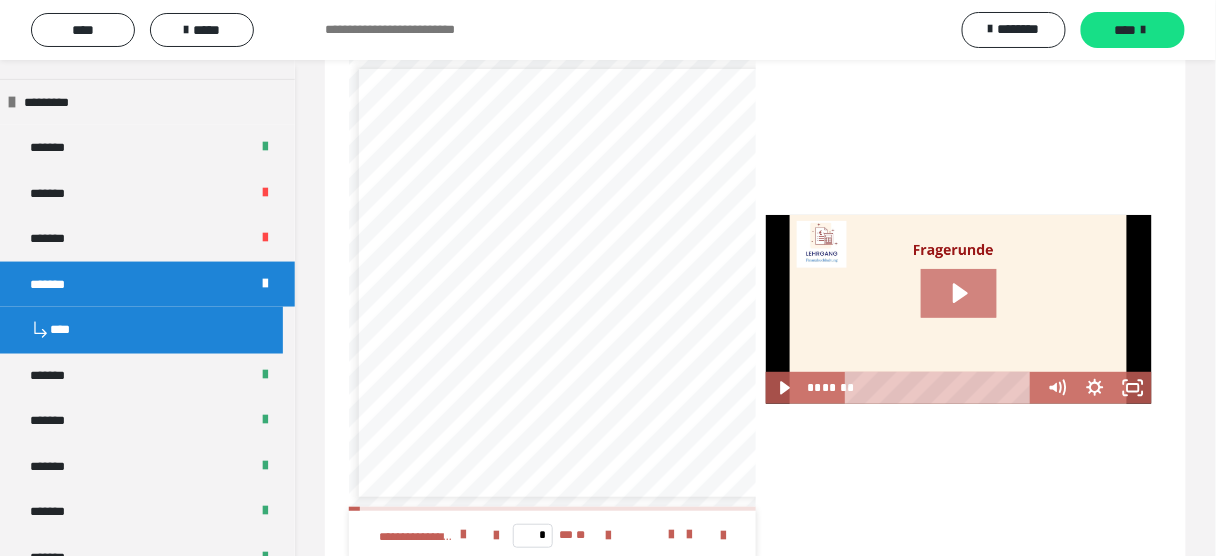 click 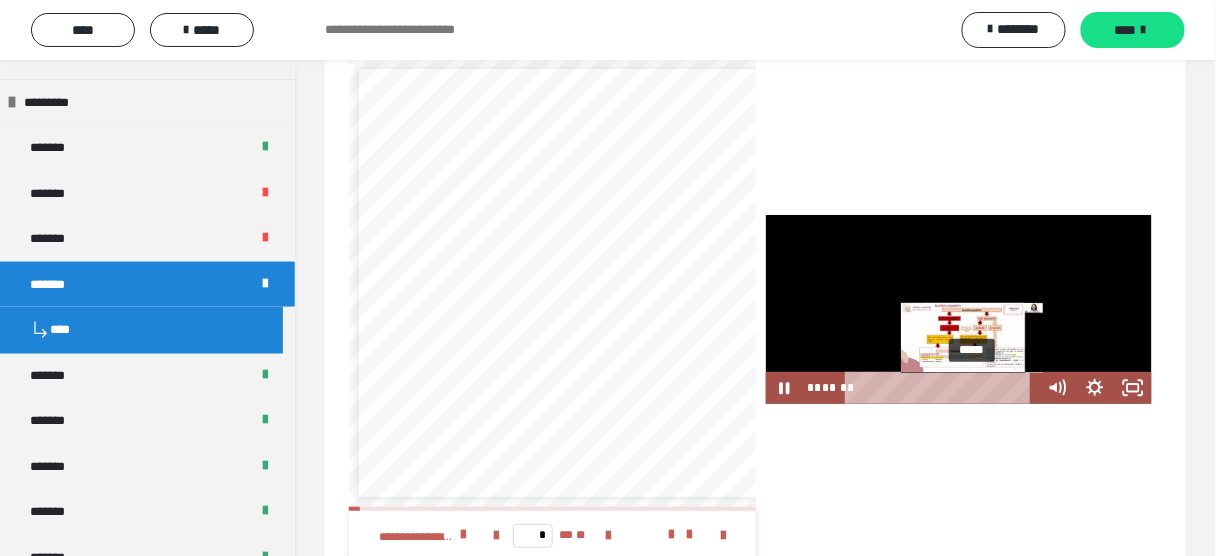 click on "*****" at bounding box center [943, 388] 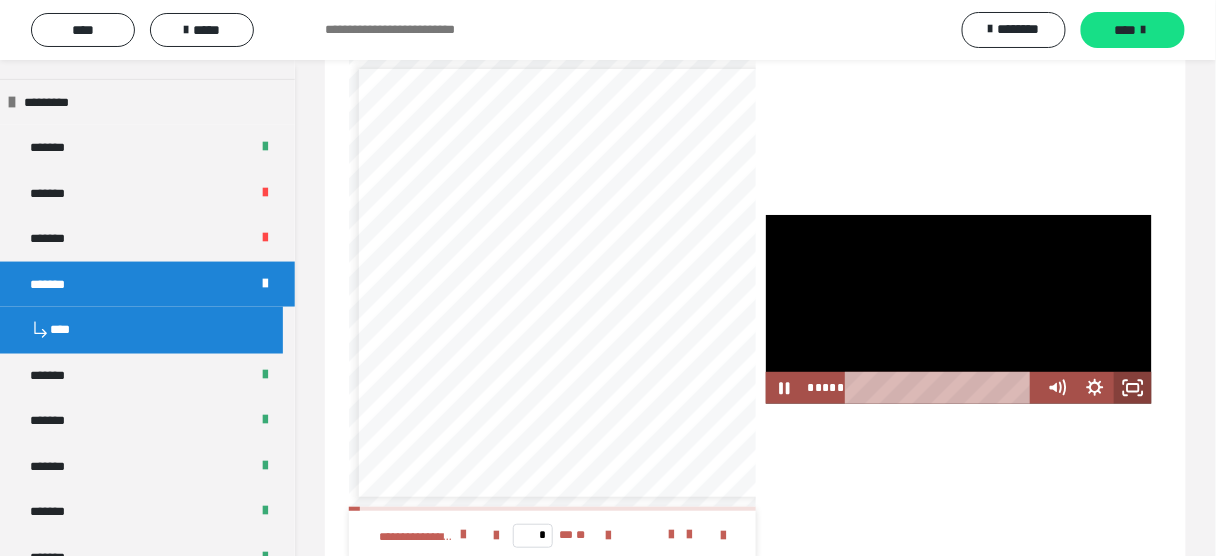 click 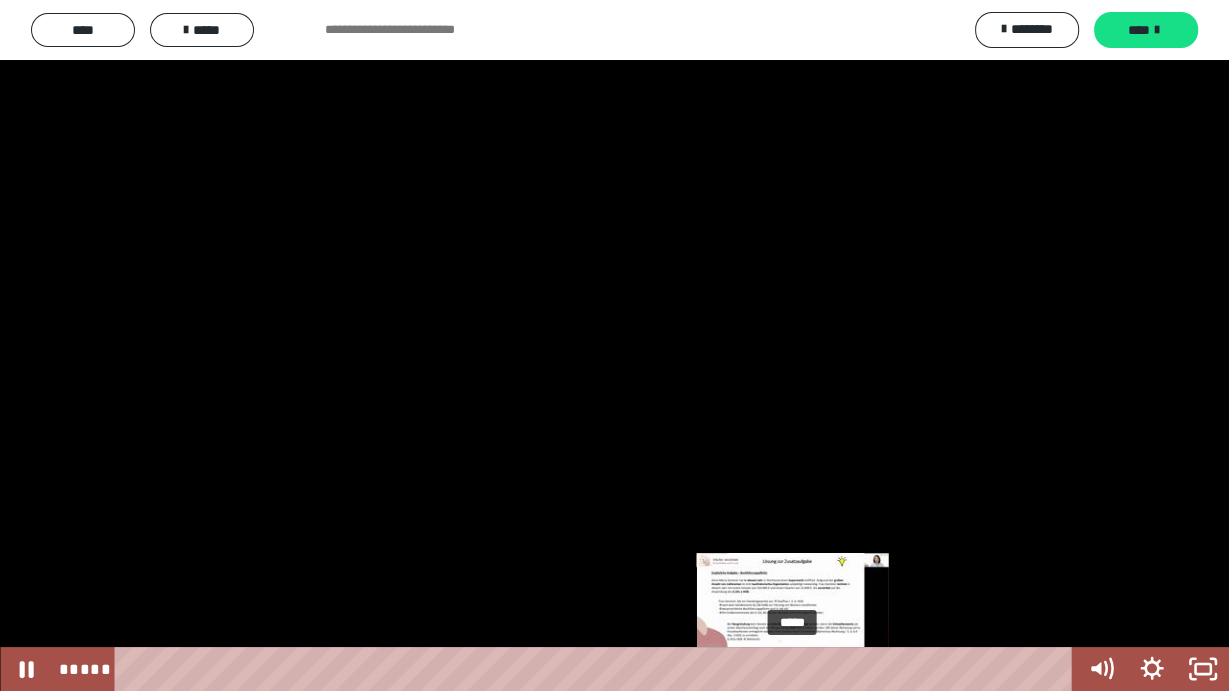 click on "*****" at bounding box center (597, 669) 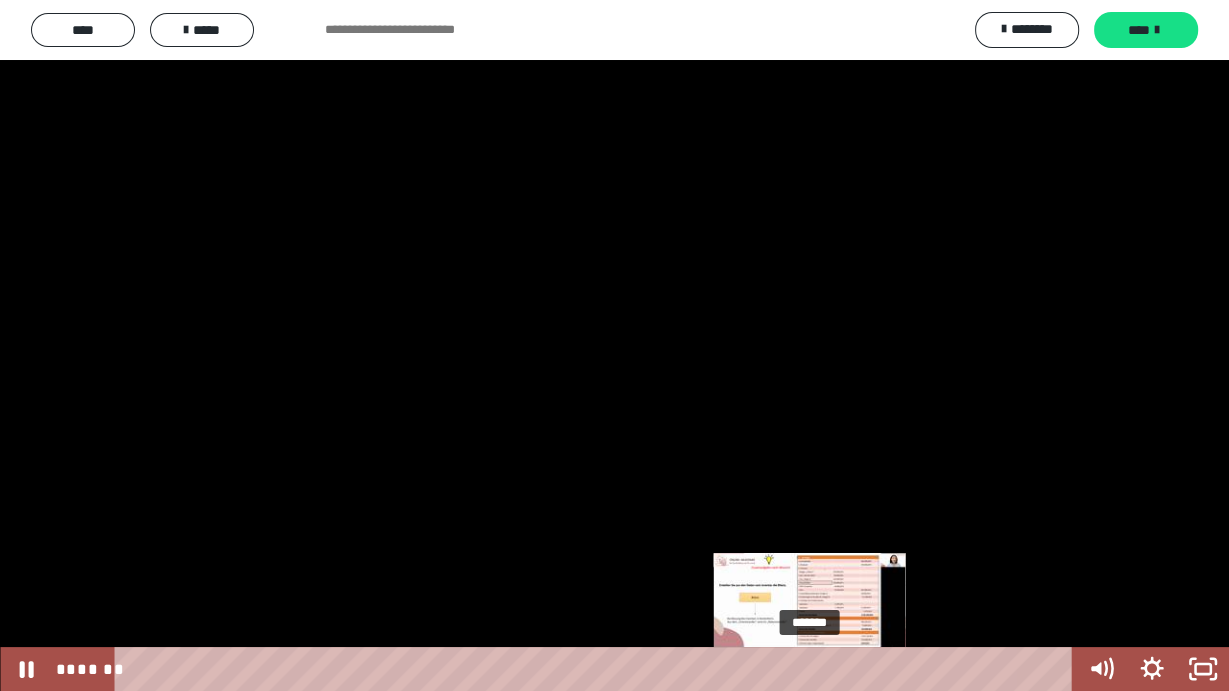 click on "*******" at bounding box center (597, 669) 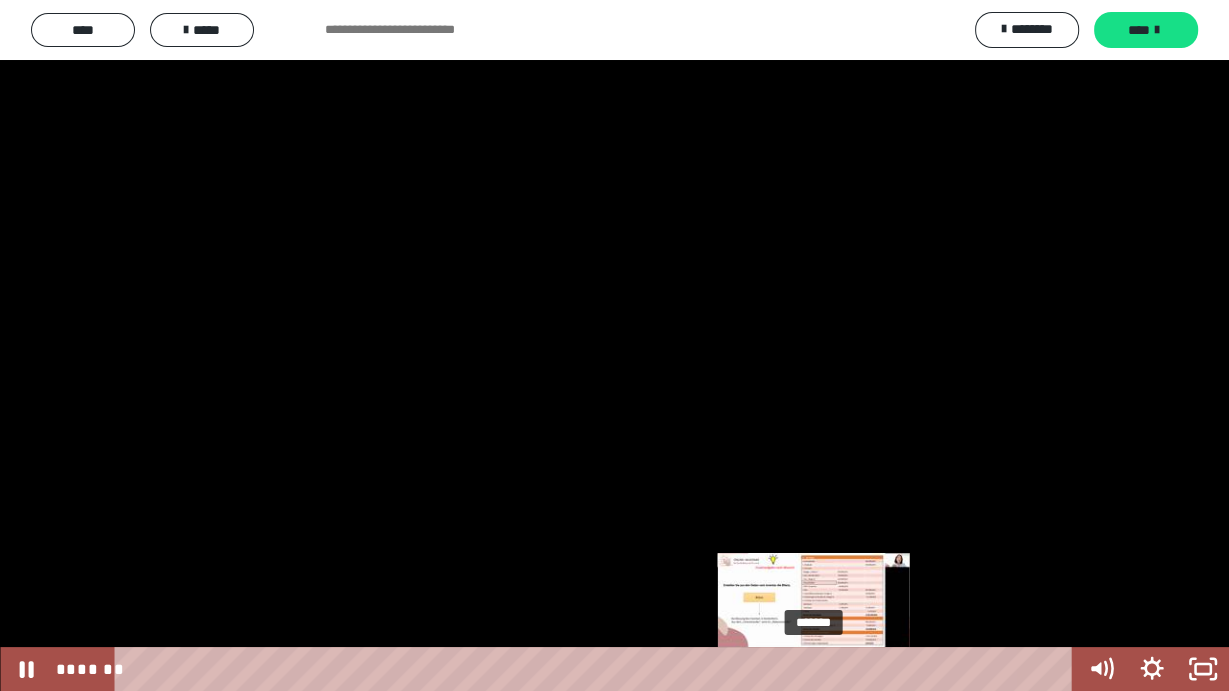 click on "*******" at bounding box center [597, 669] 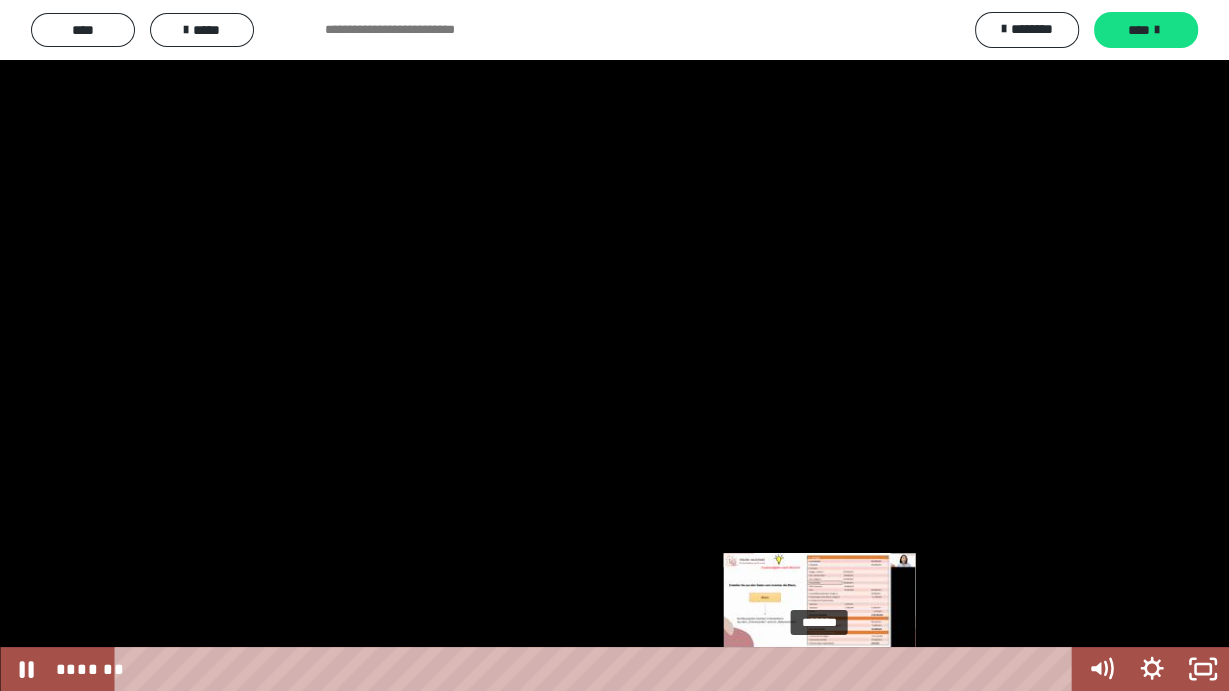 click on "*******" at bounding box center (597, 669) 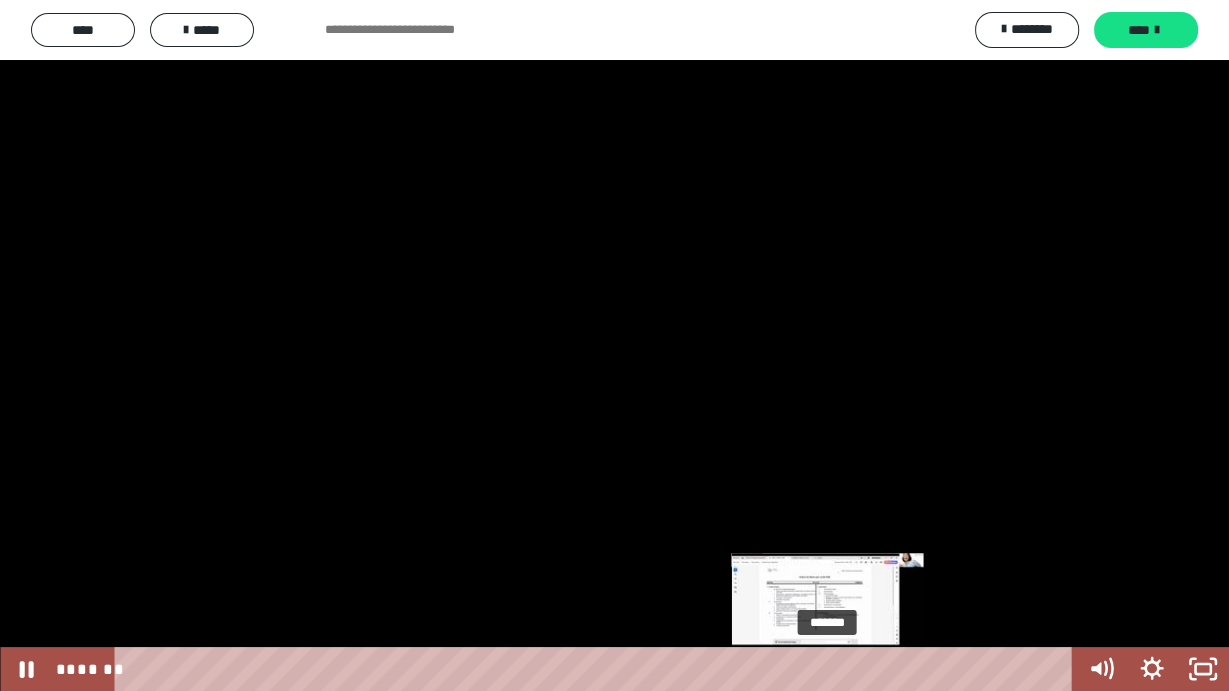 click on "*******" at bounding box center (597, 669) 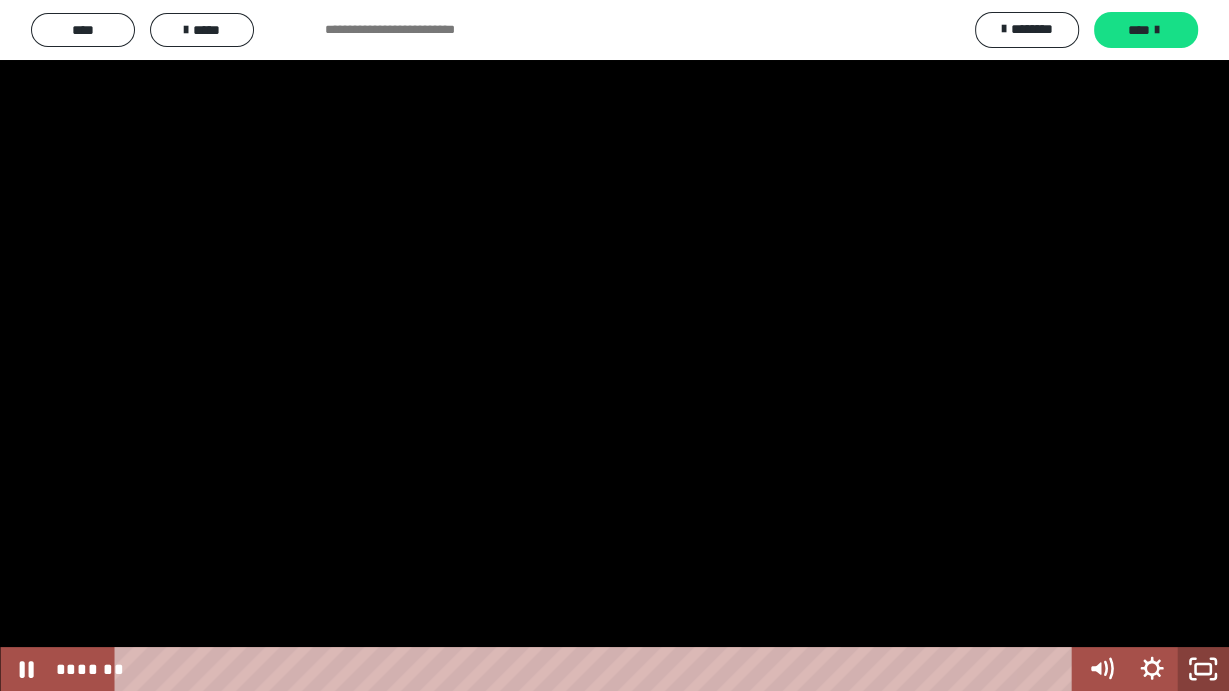 click 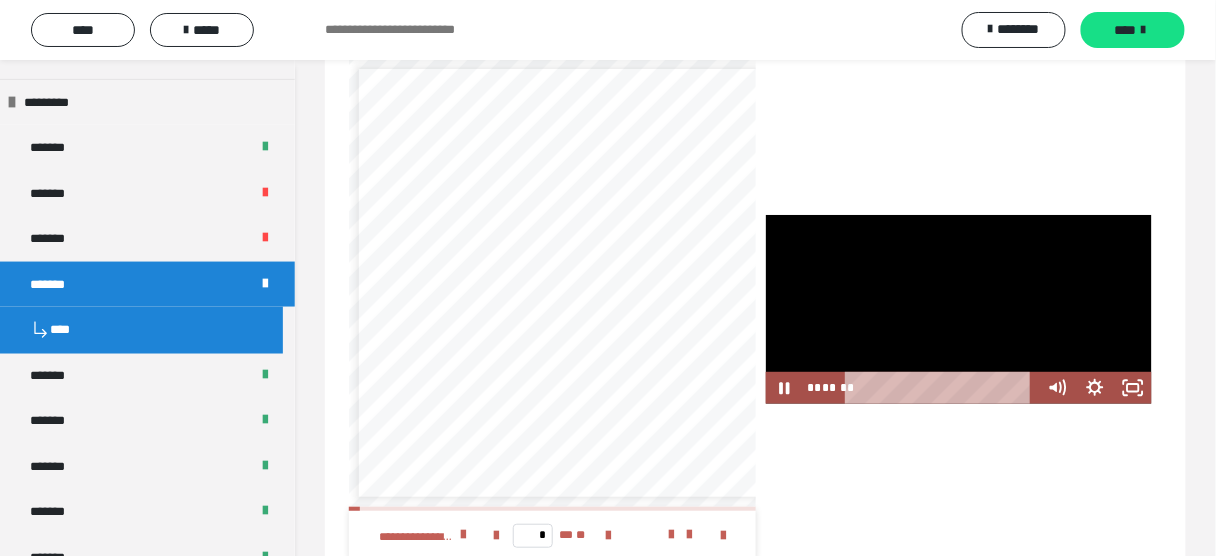 click at bounding box center [959, 310] 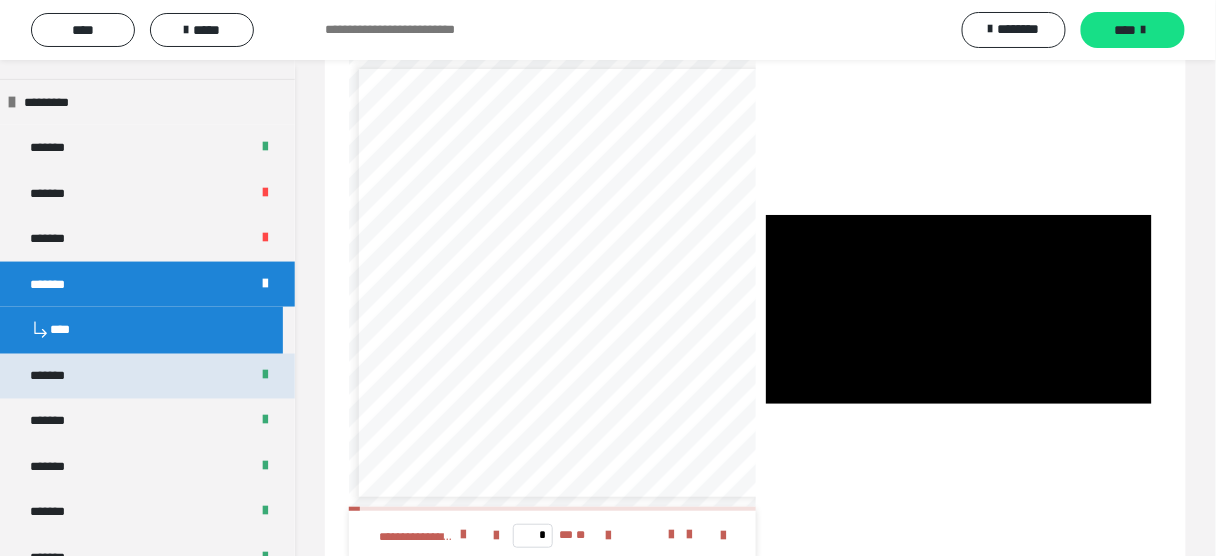 click on "*******" at bounding box center (58, 377) 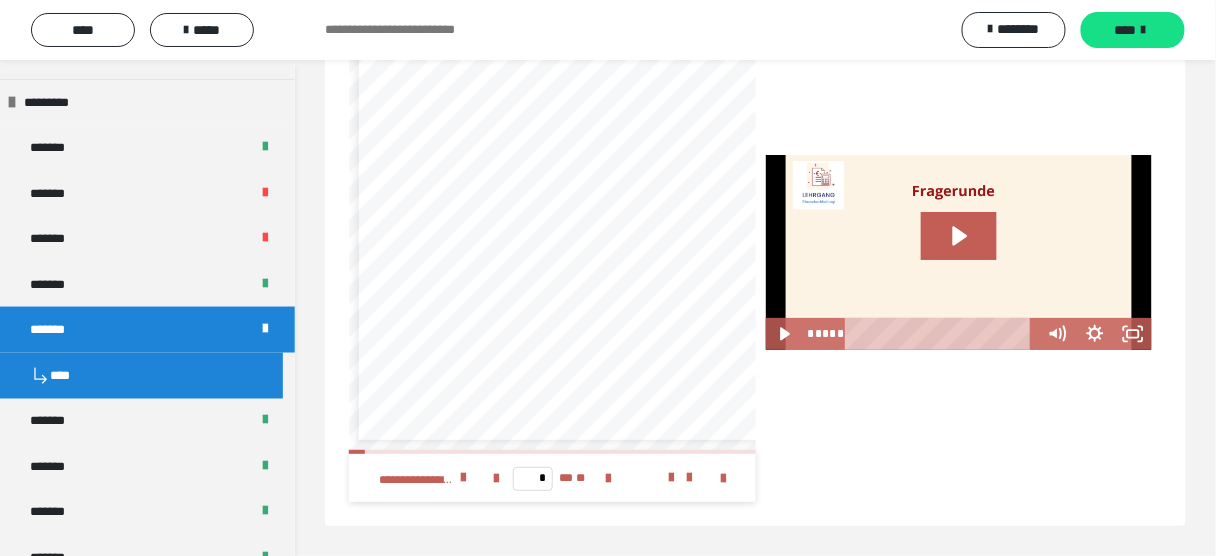 scroll, scrollTop: 3783, scrollLeft: 0, axis: vertical 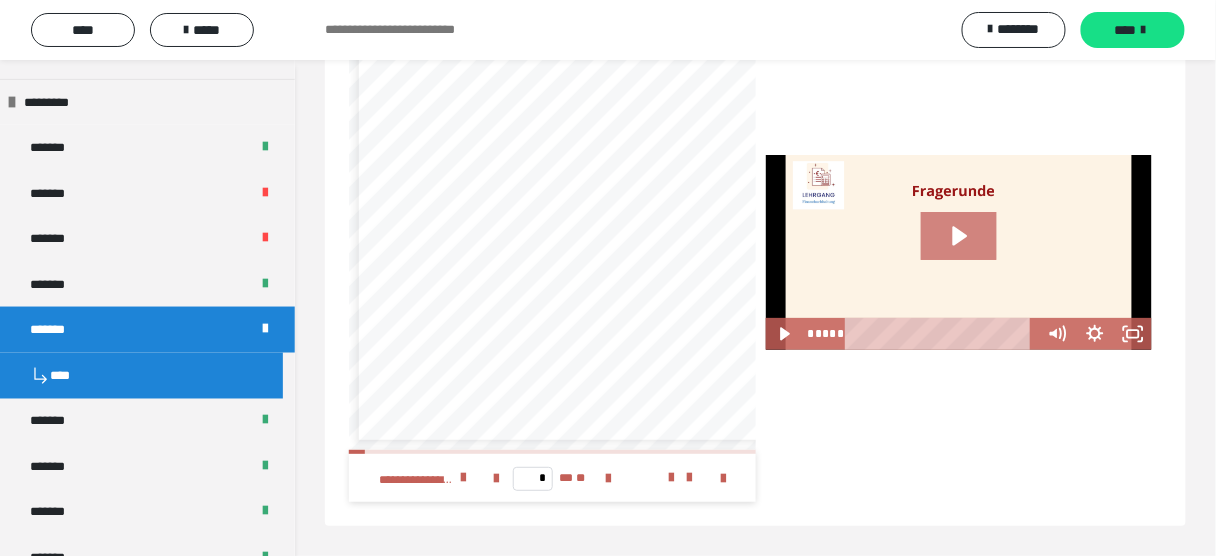 click 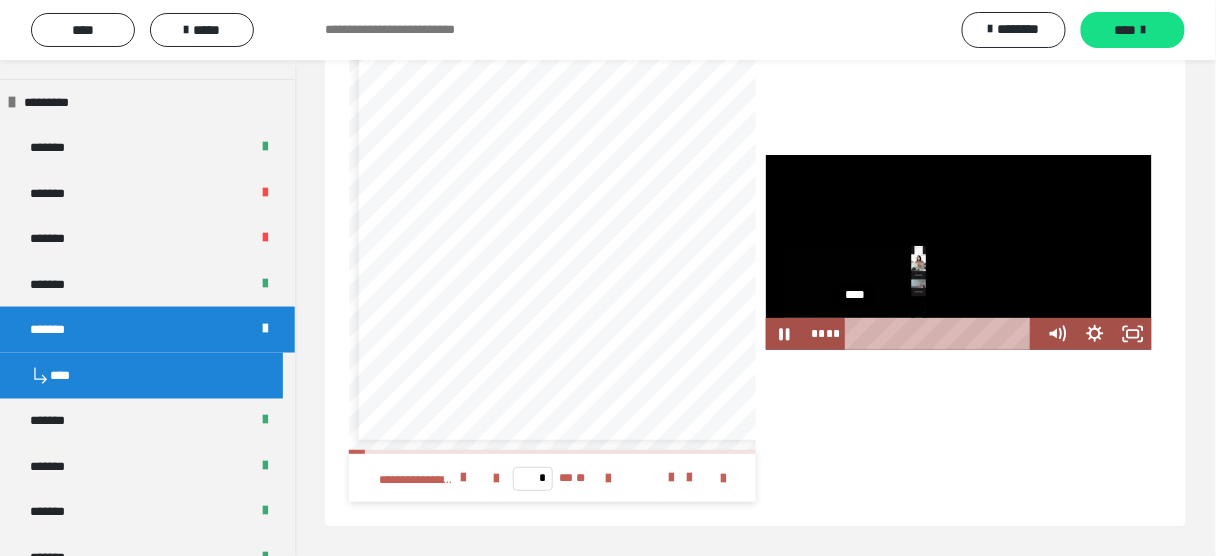 click on "****" at bounding box center (943, 334) 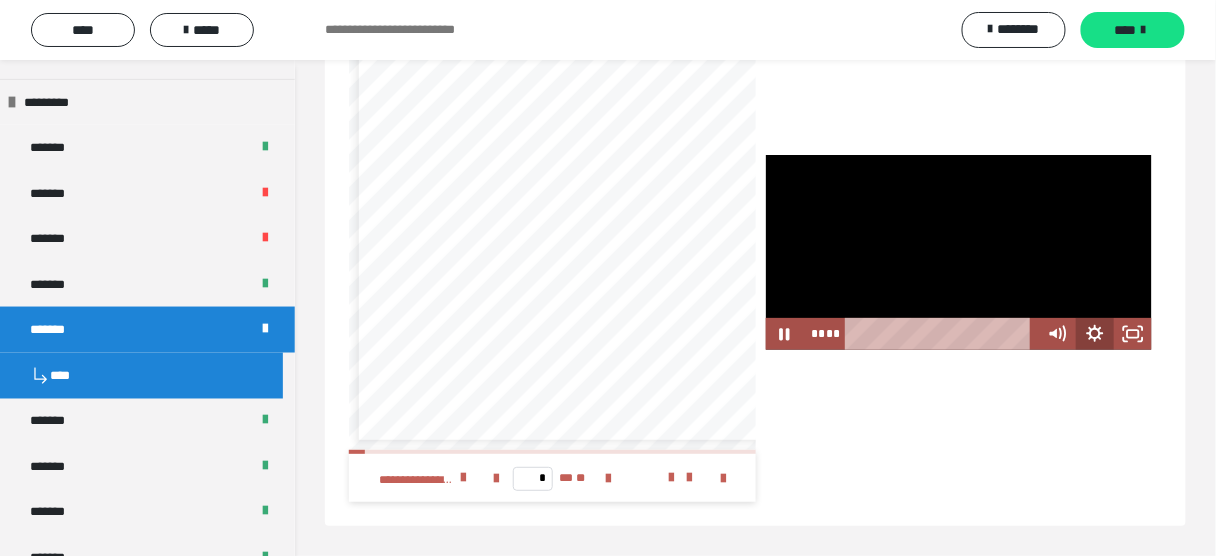 click 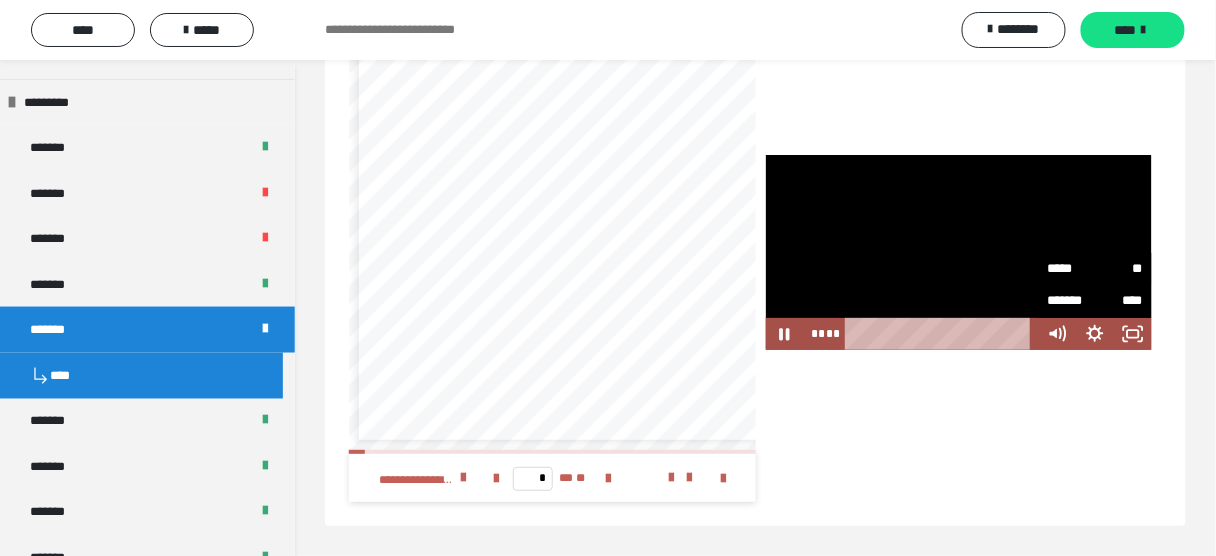 click on "*****" at bounding box center (1072, 267) 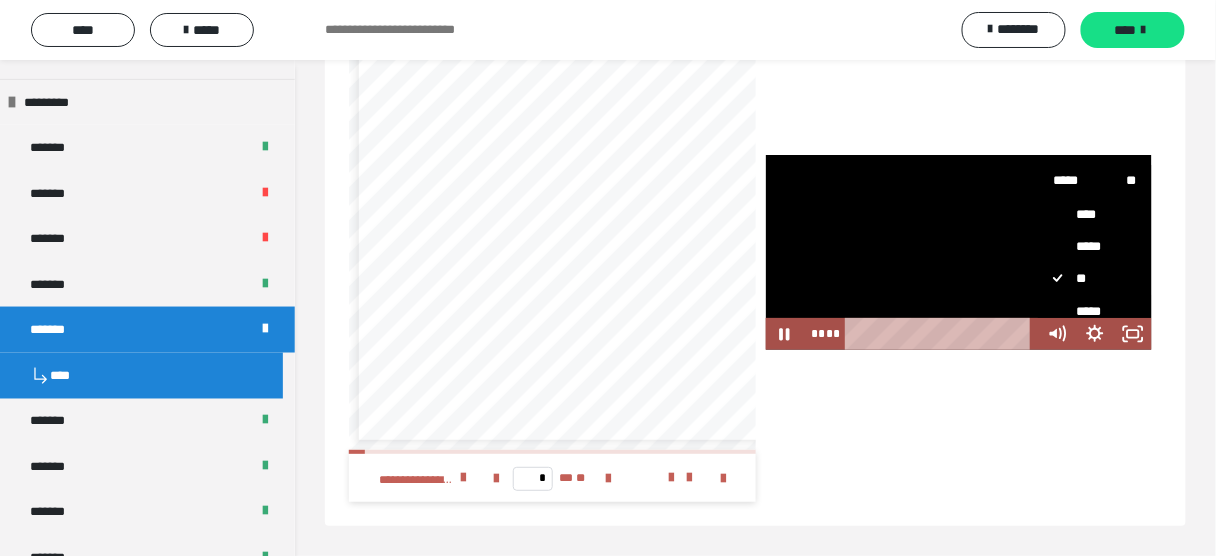 click on "*****" at bounding box center [1089, 311] 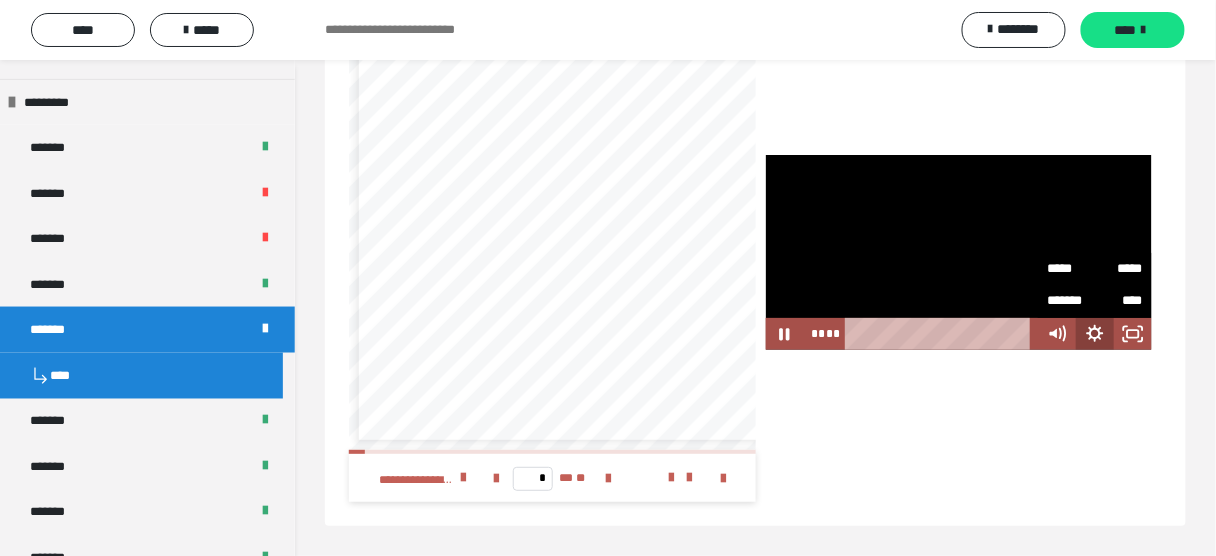 click 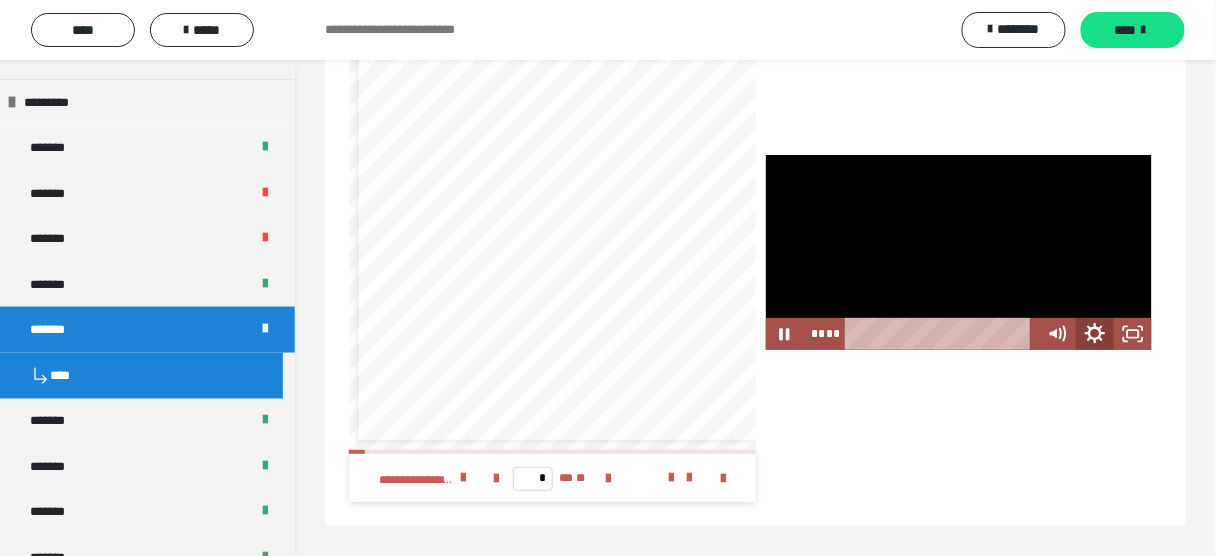 click 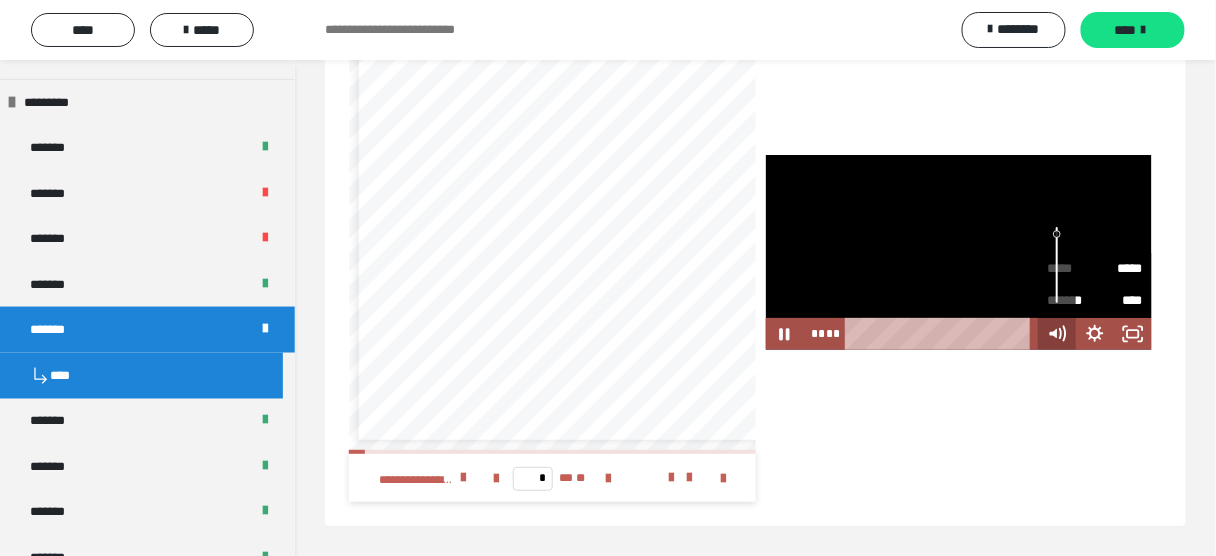 click 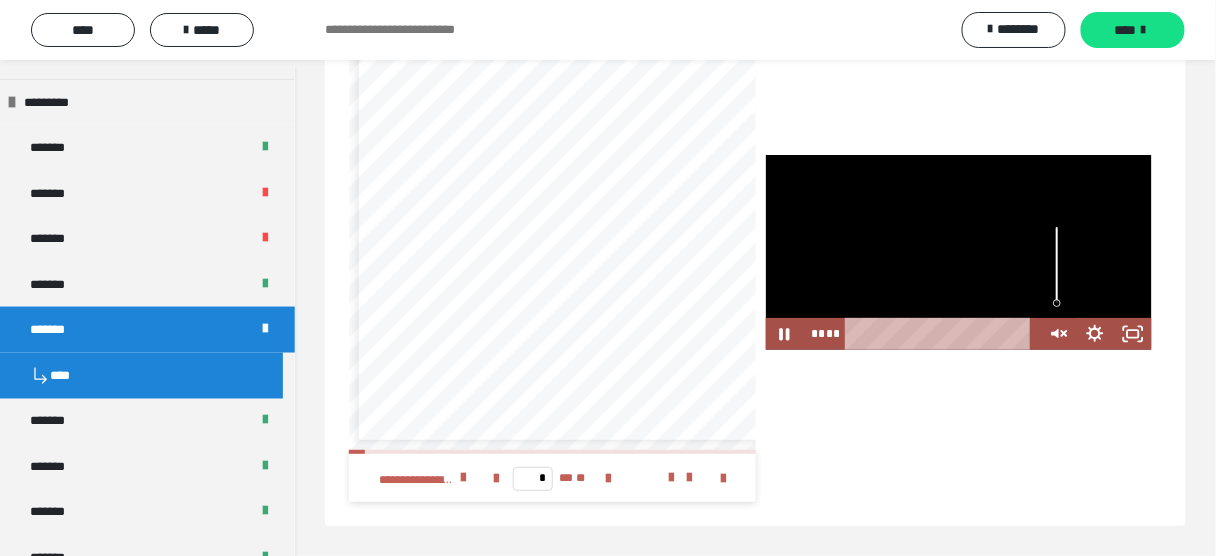 click at bounding box center [1057, 265] 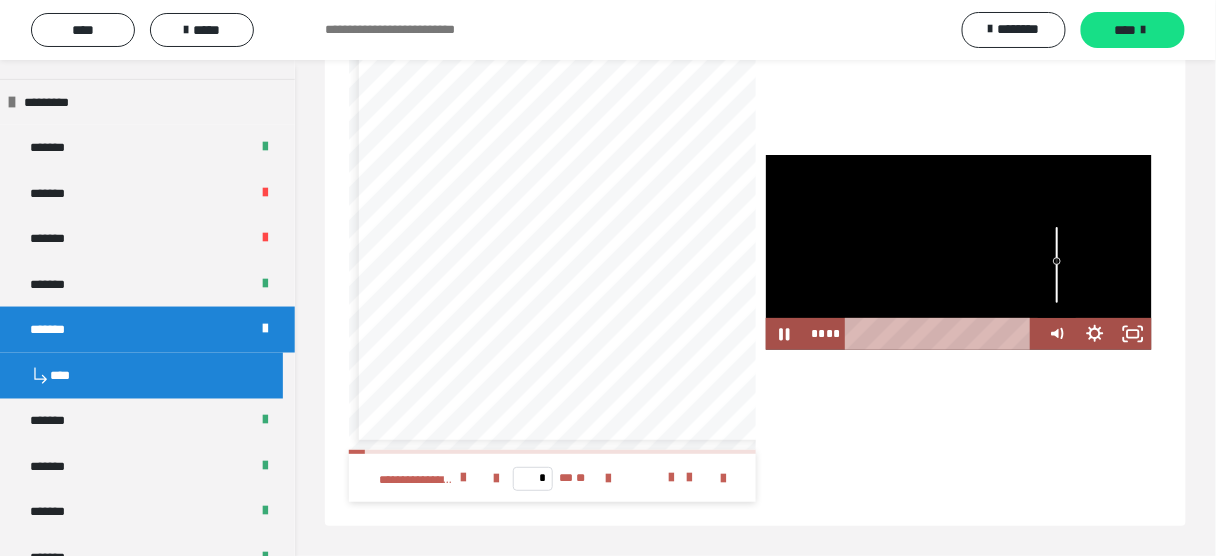 click at bounding box center [1057, 265] 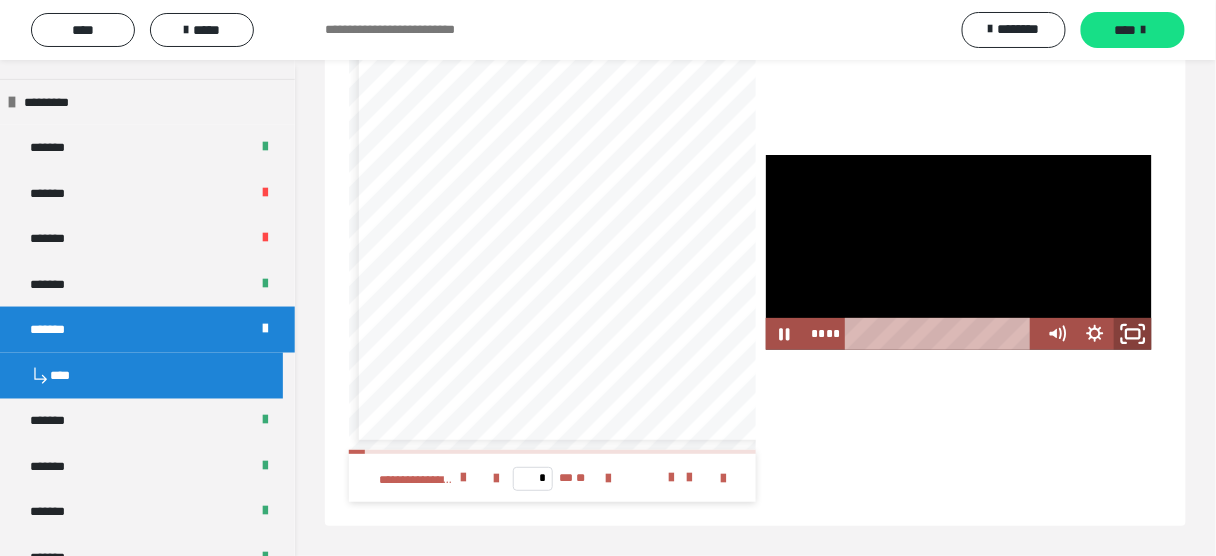 click 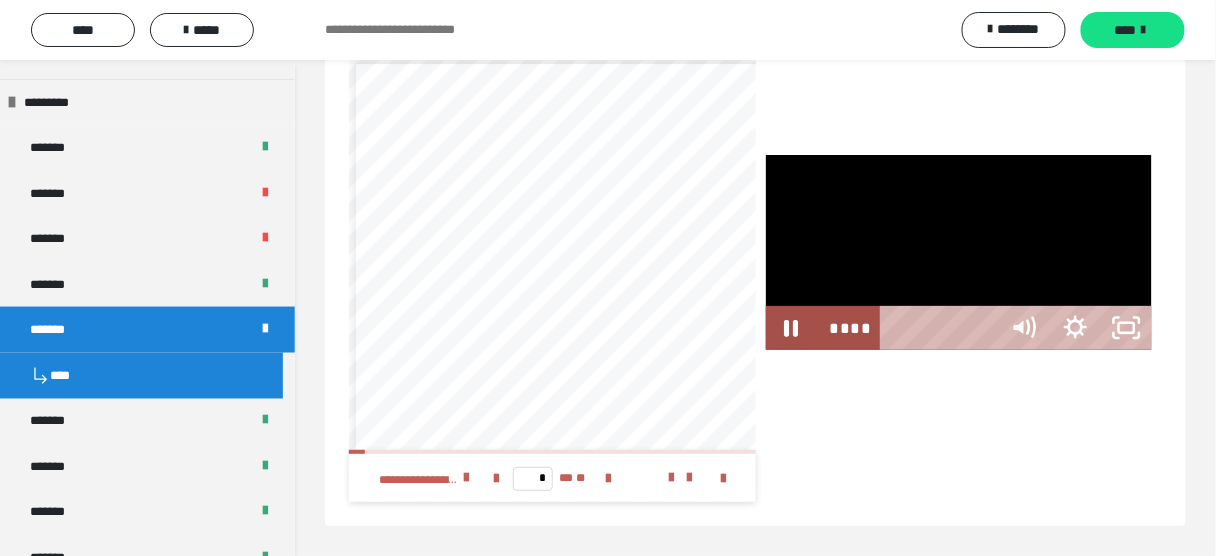 scroll, scrollTop: 3667, scrollLeft: 0, axis: vertical 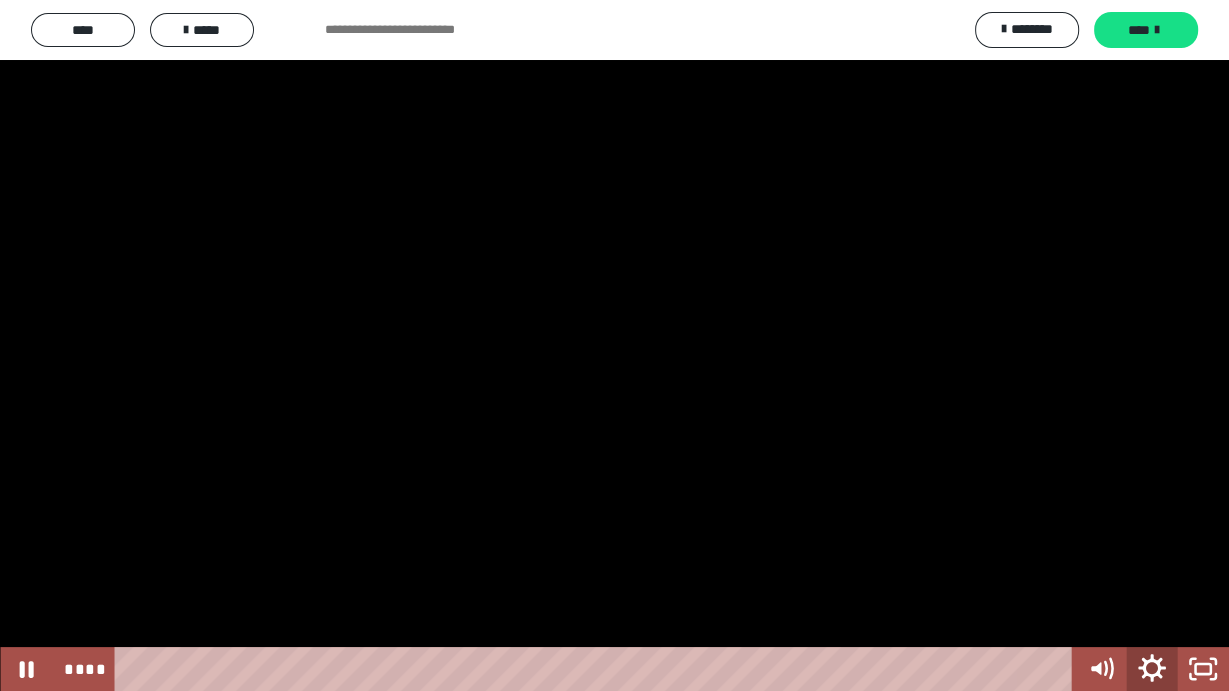 click 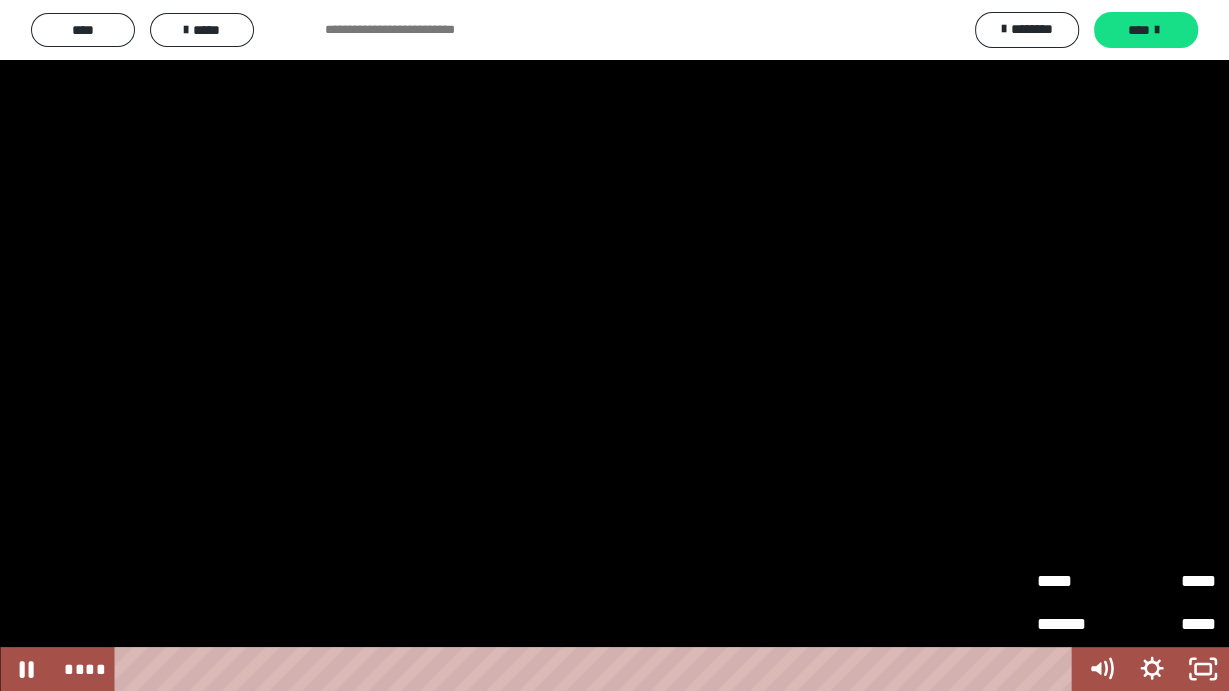 click at bounding box center (614, 345) 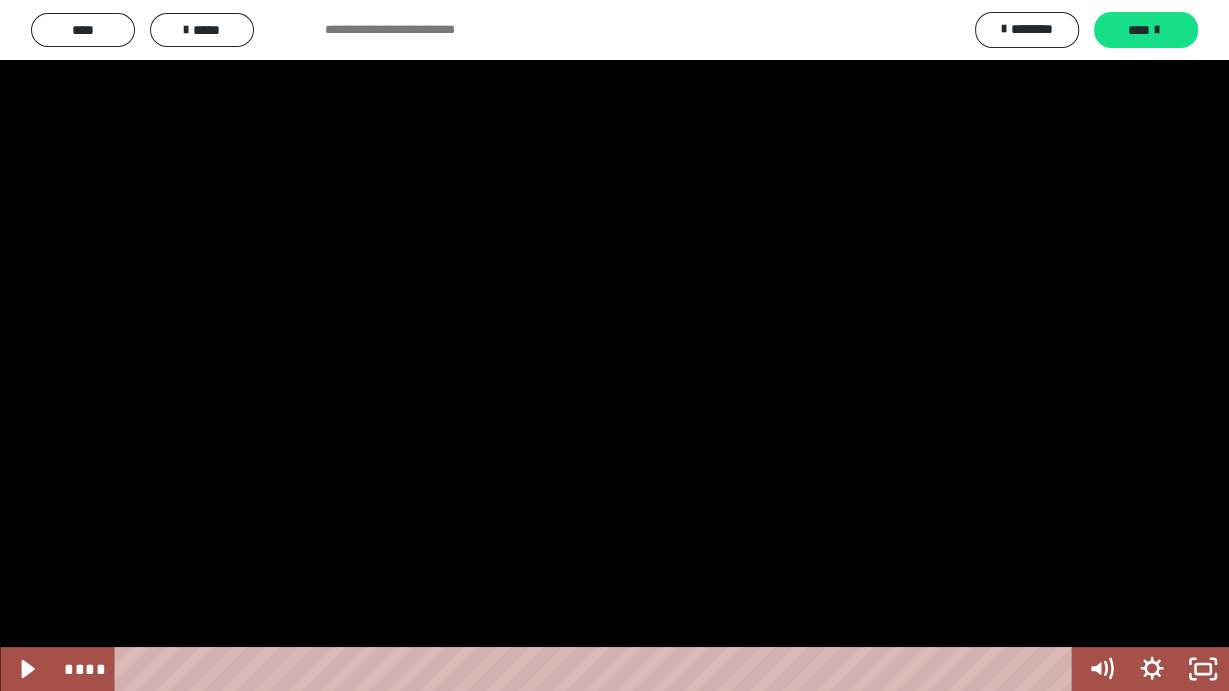 click at bounding box center [614, 345] 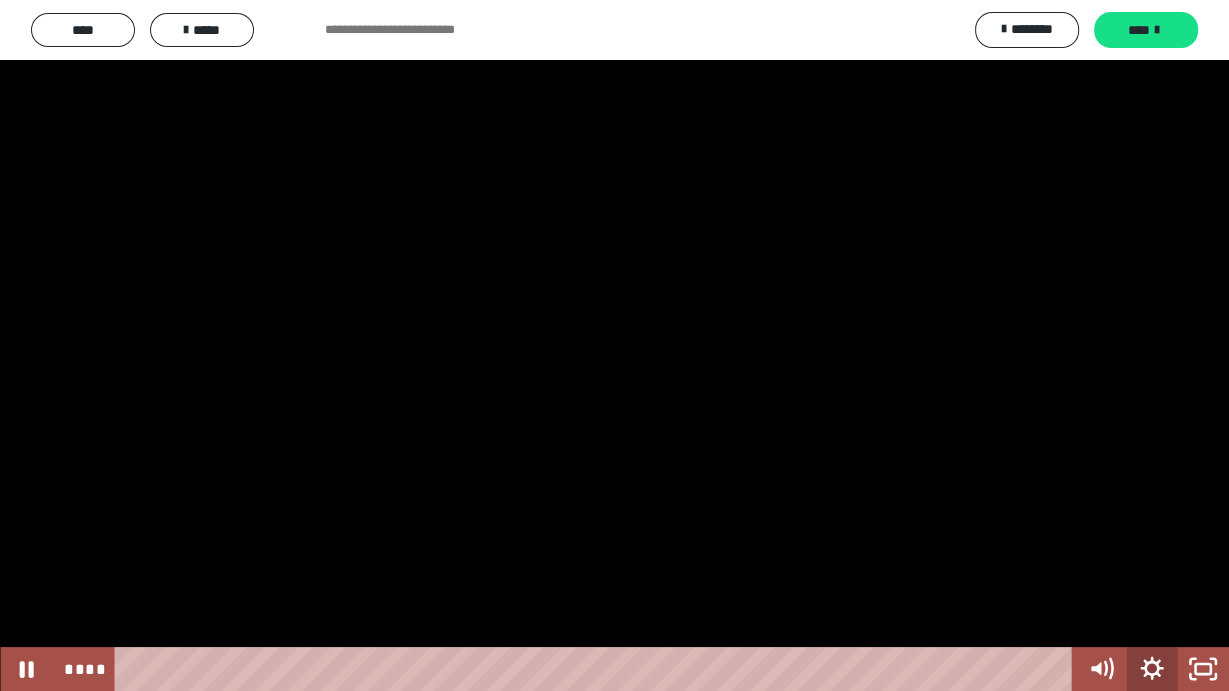 click 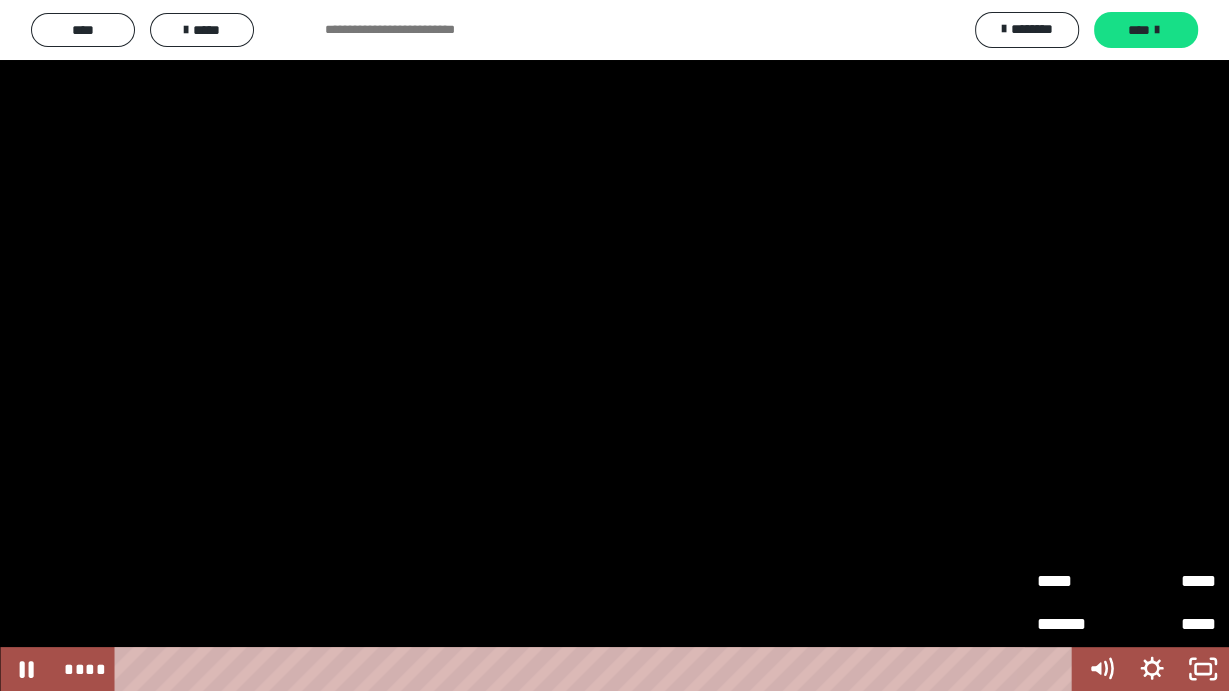 click on "*****" at bounding box center [1172, 573] 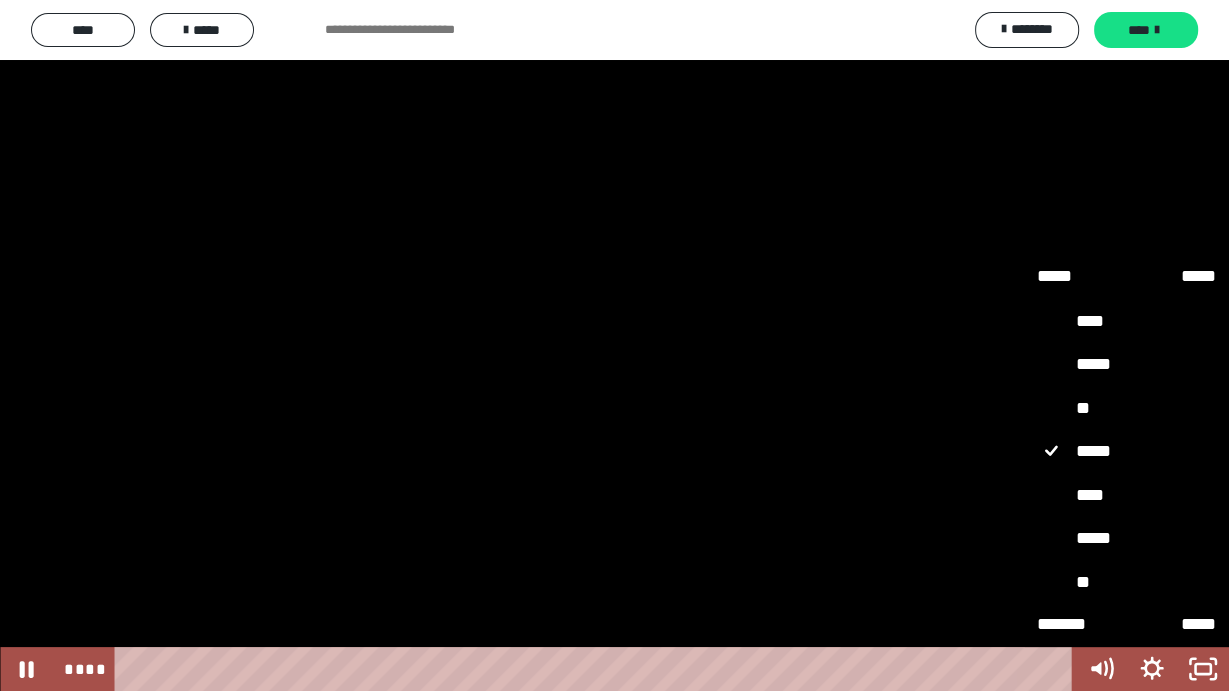 click on "****" at bounding box center (1126, 495) 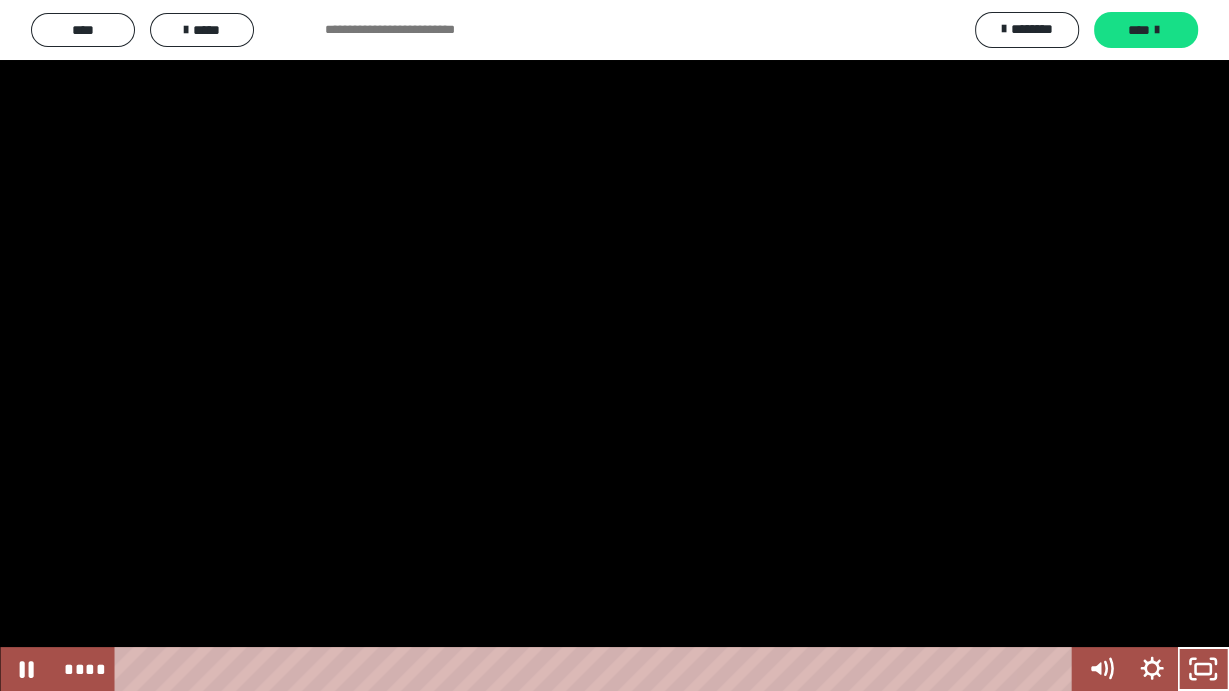 click at bounding box center (614, 345) 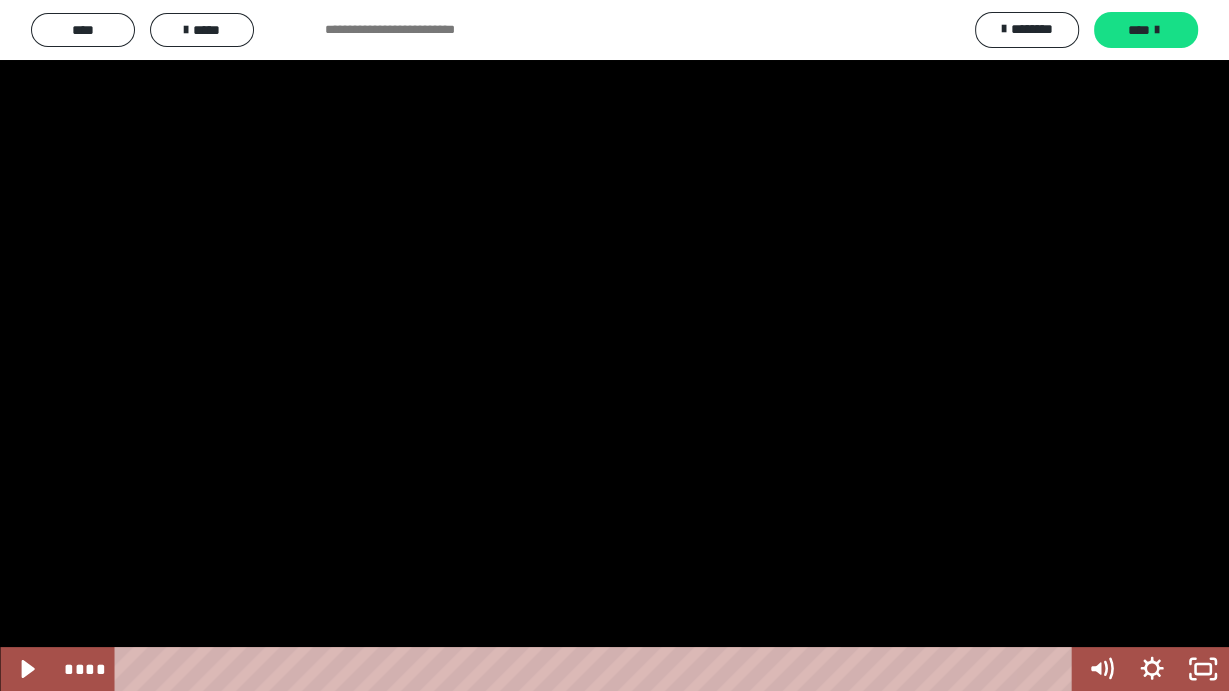 click at bounding box center (614, 345) 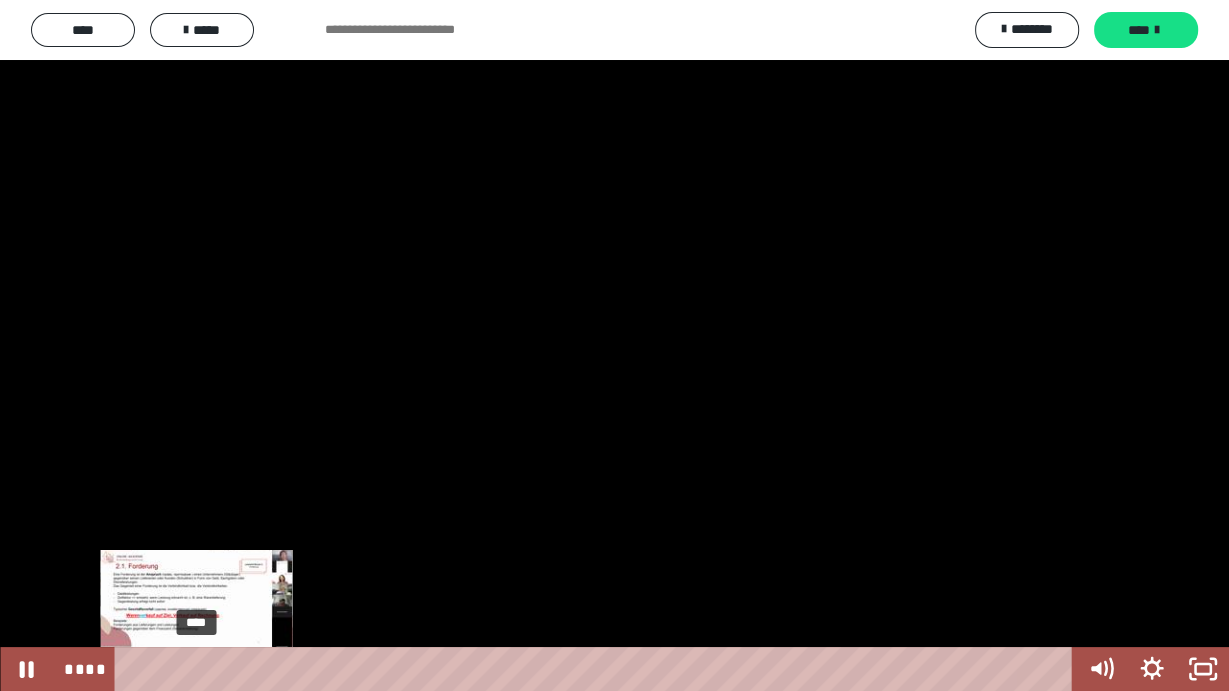 click on "****" at bounding box center (597, 669) 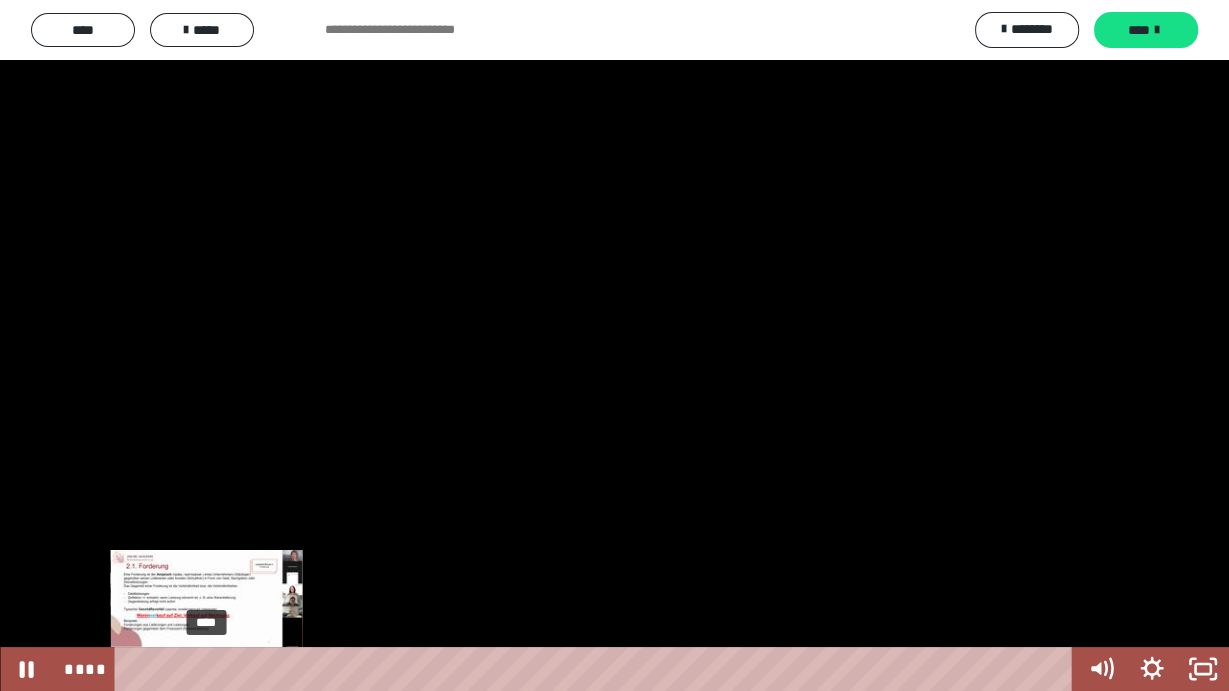 click at bounding box center [205, 669] 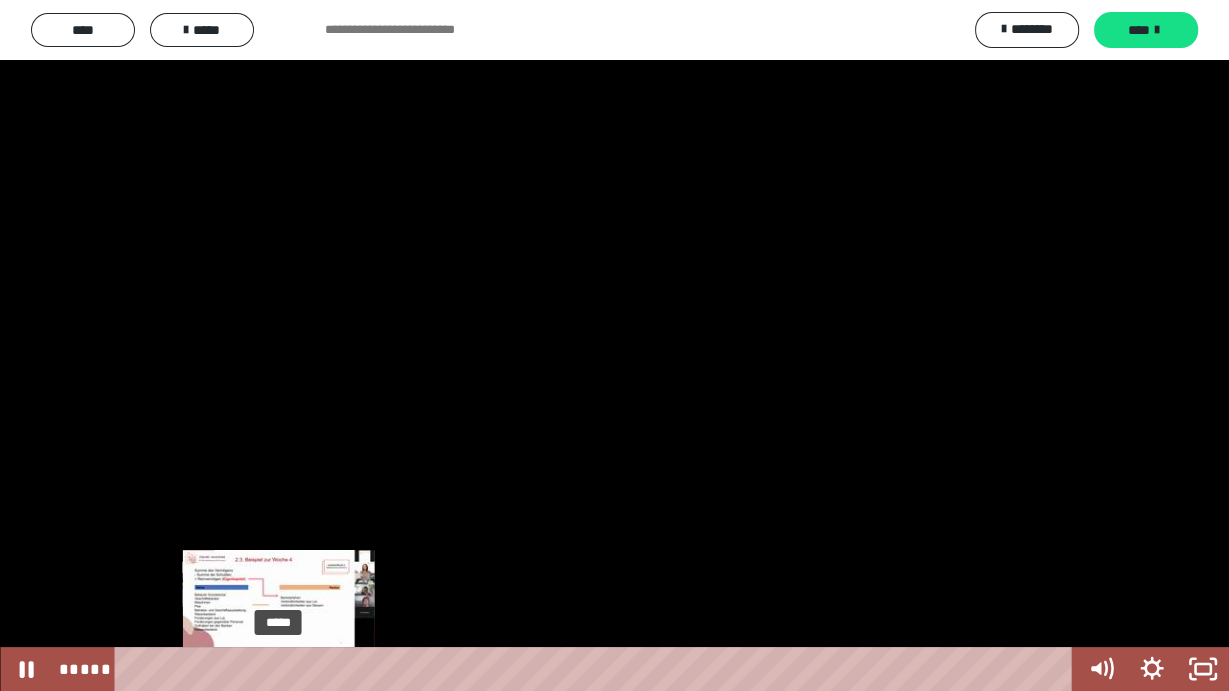 click at bounding box center [284, 669] 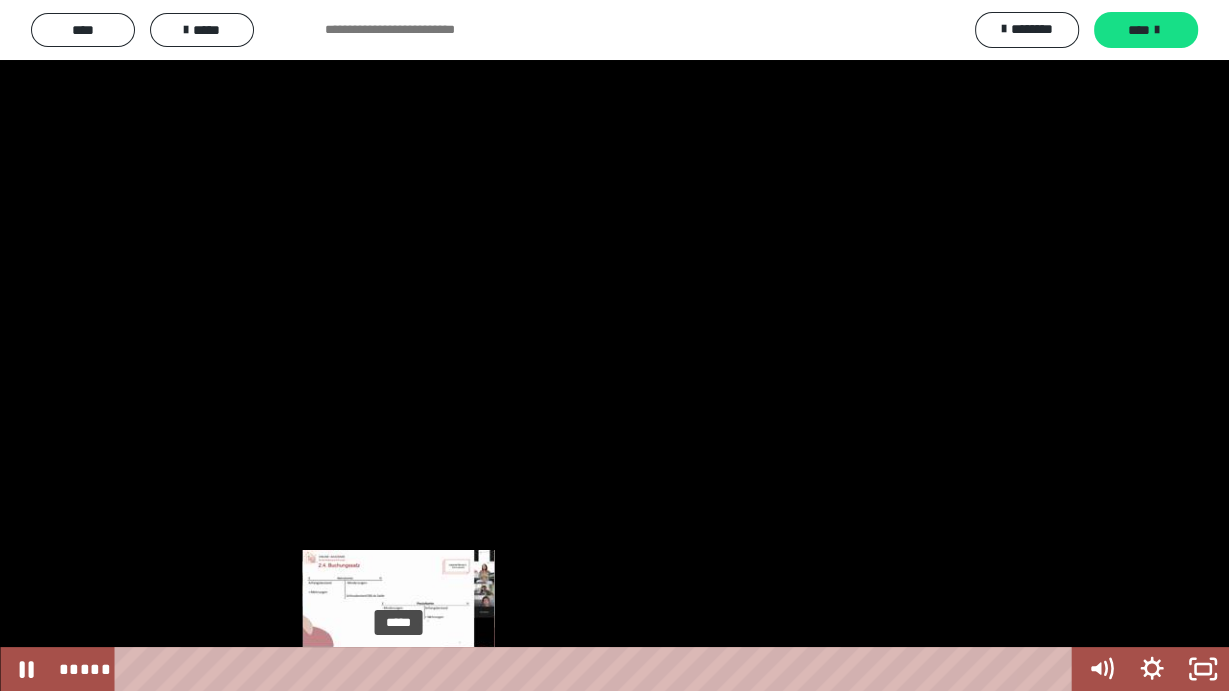 click at bounding box center (398, 669) 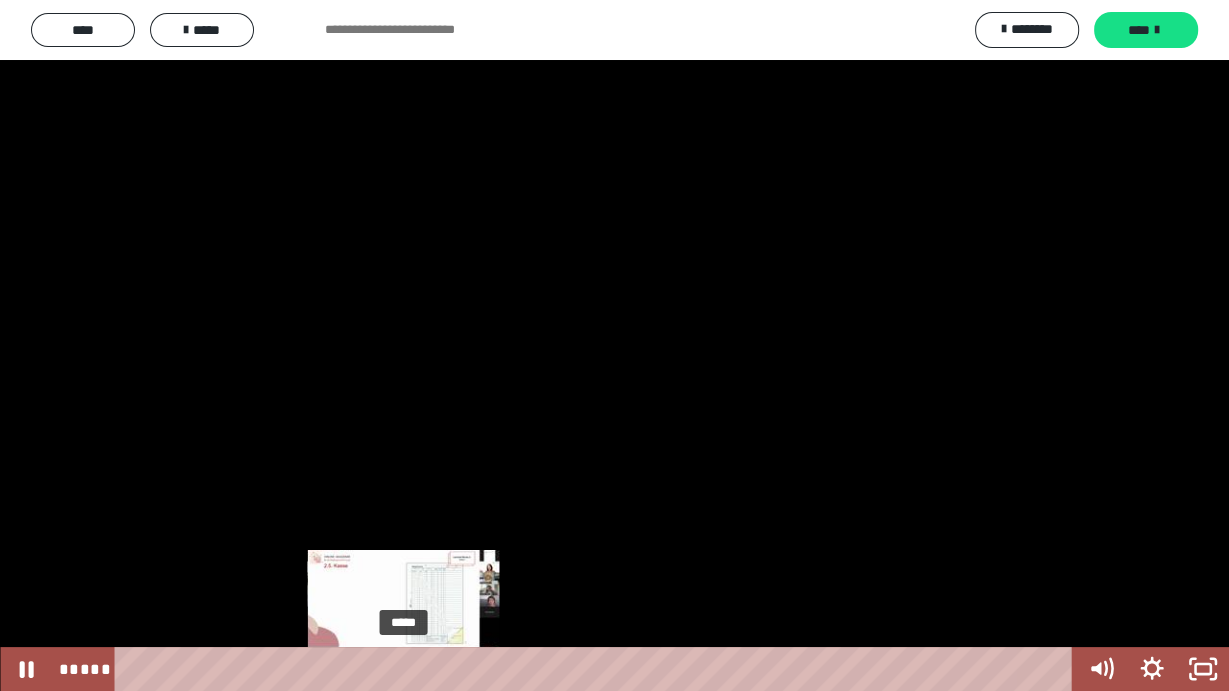 click at bounding box center [410, 669] 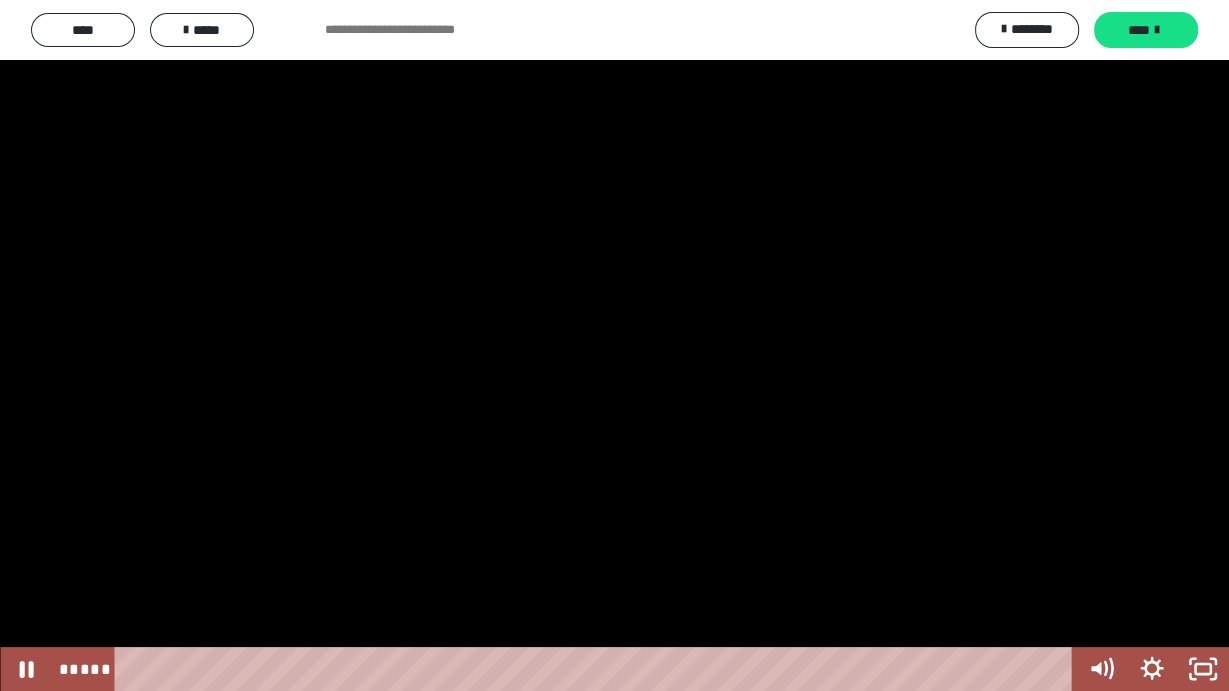 click at bounding box center [614, 345] 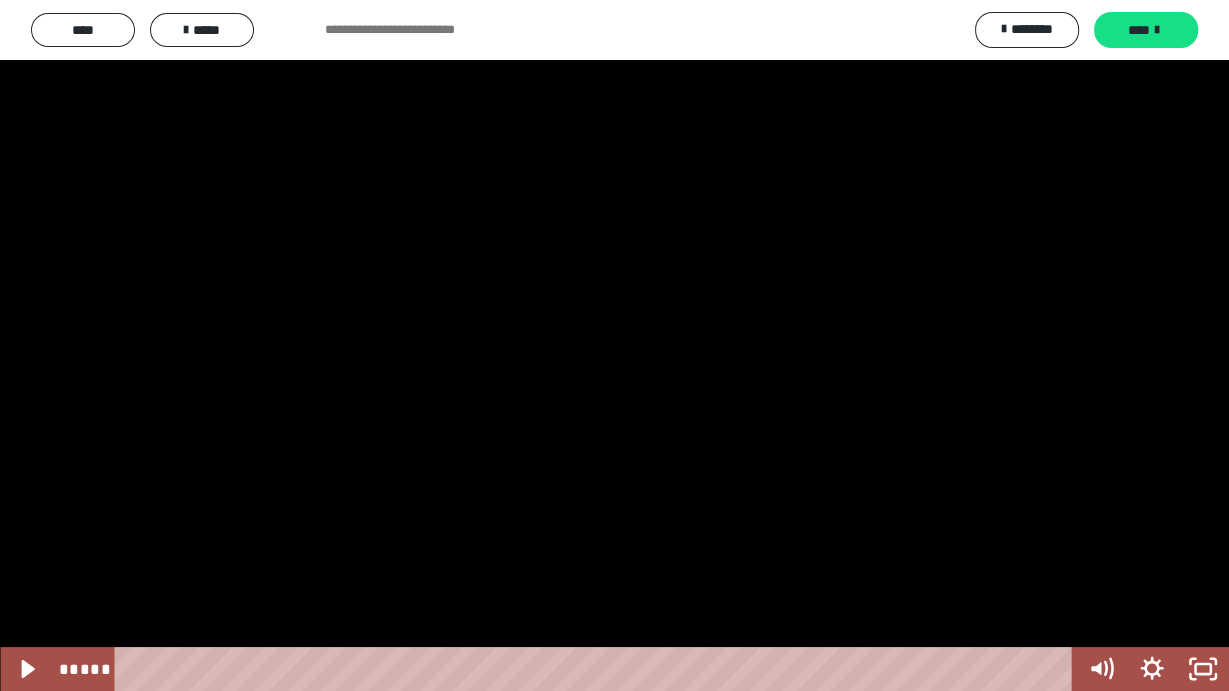 click at bounding box center [614, 345] 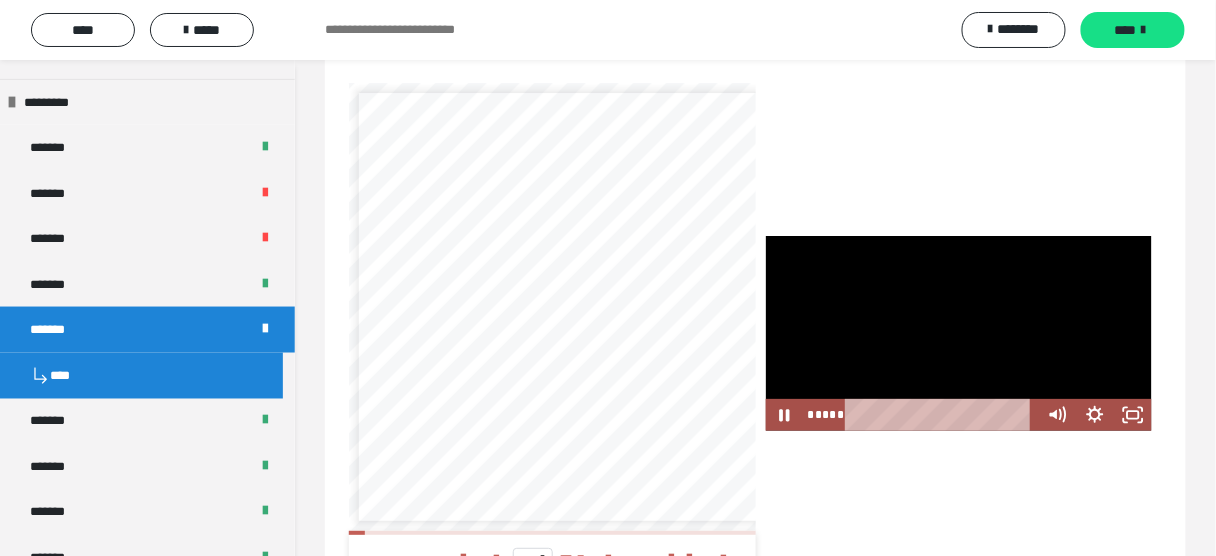 click at bounding box center [959, 333] 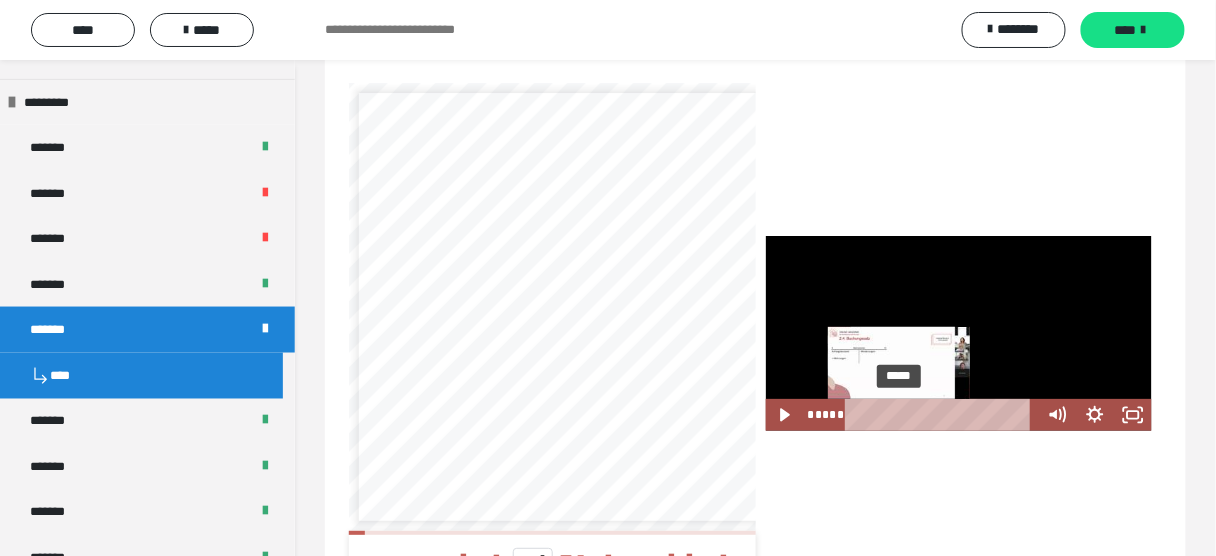 click at bounding box center (905, 414) 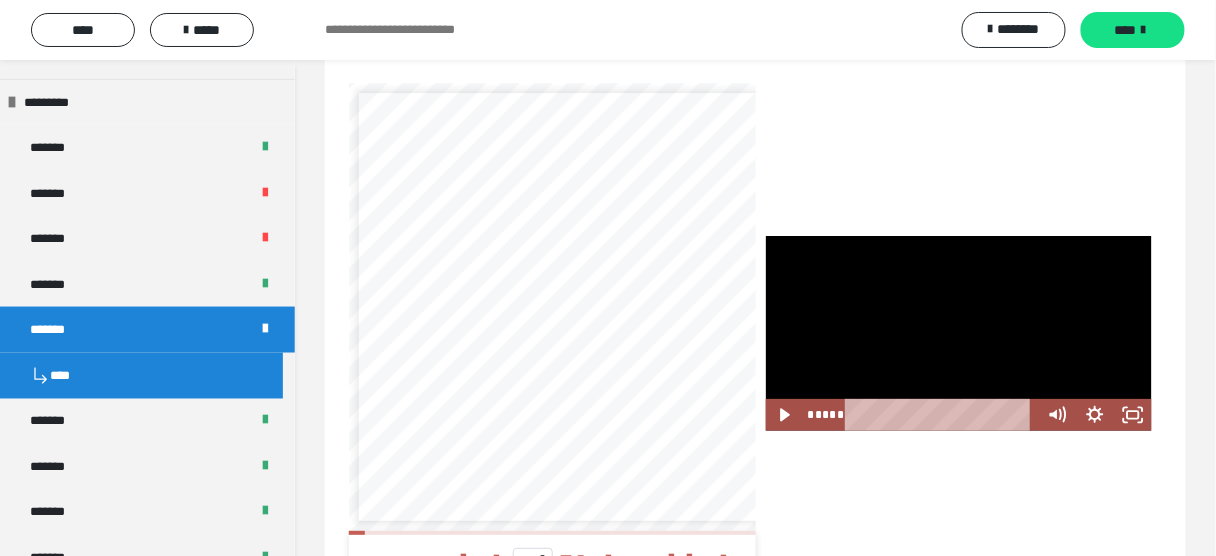 click at bounding box center [959, 333] 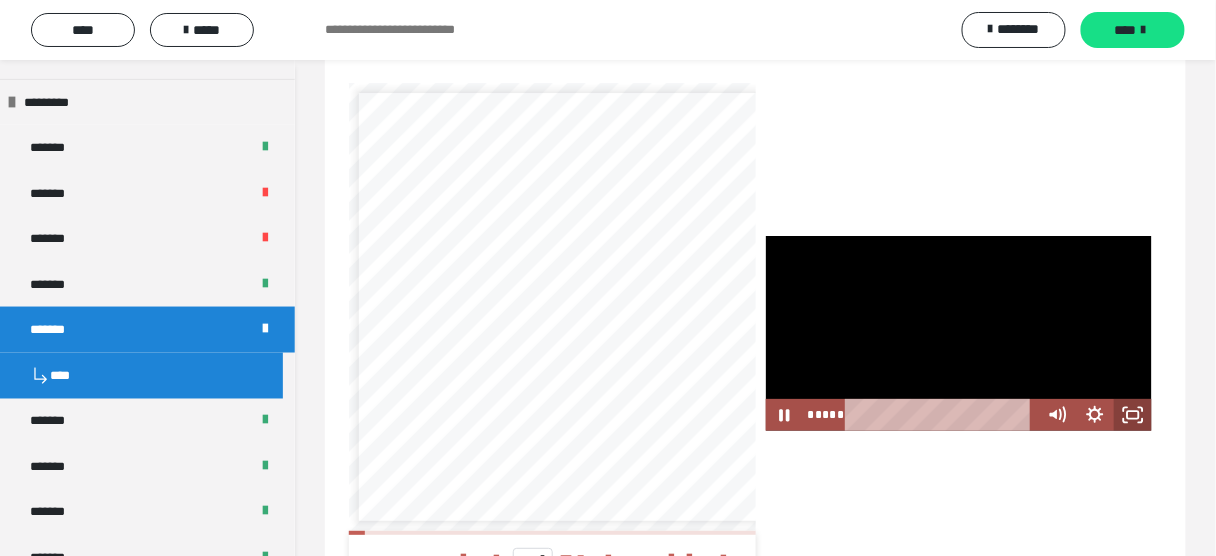 click 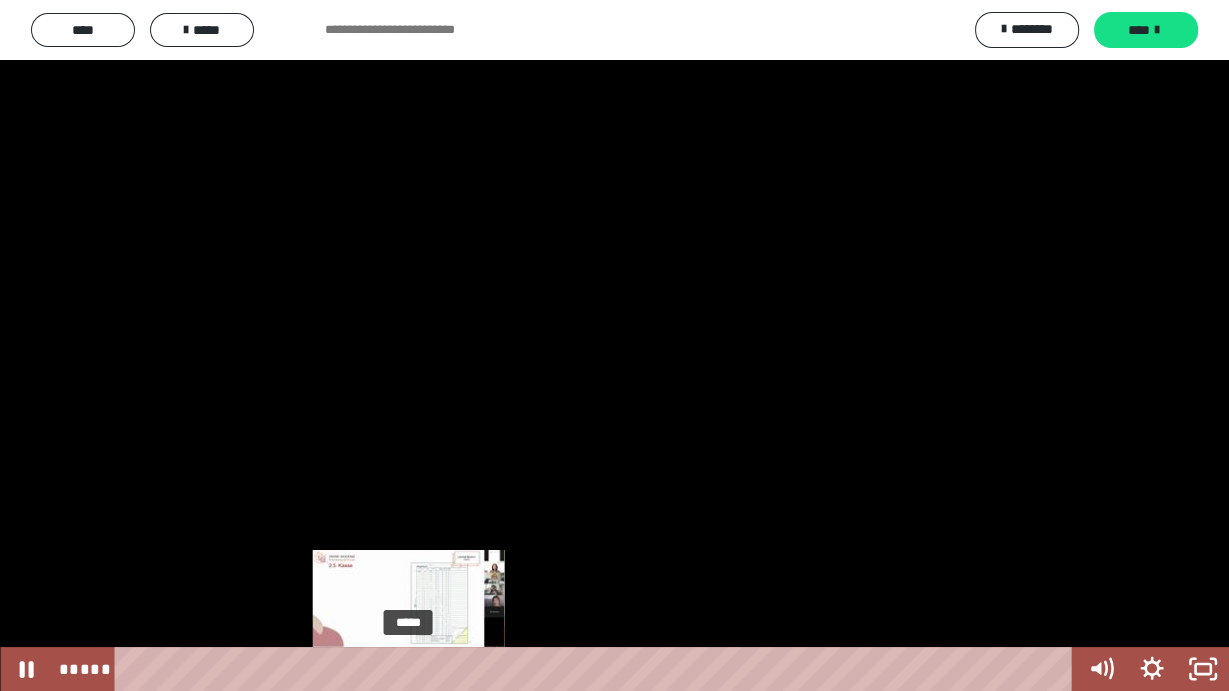 click at bounding box center [411, 669] 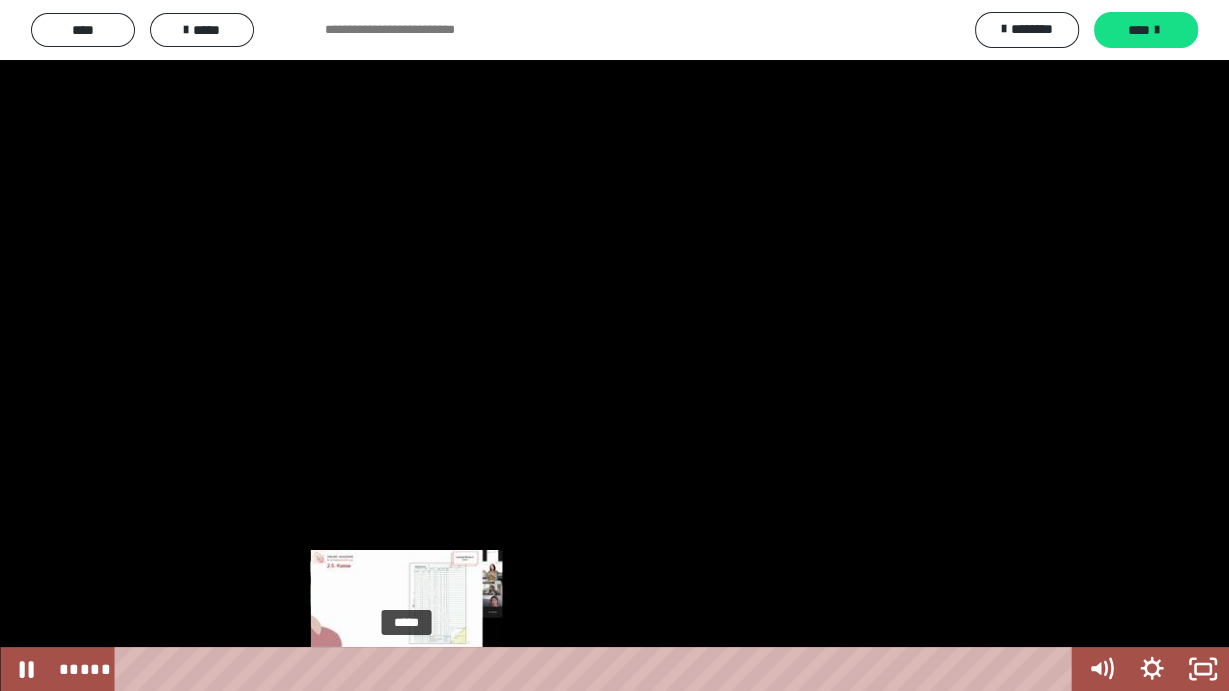 click at bounding box center [409, 669] 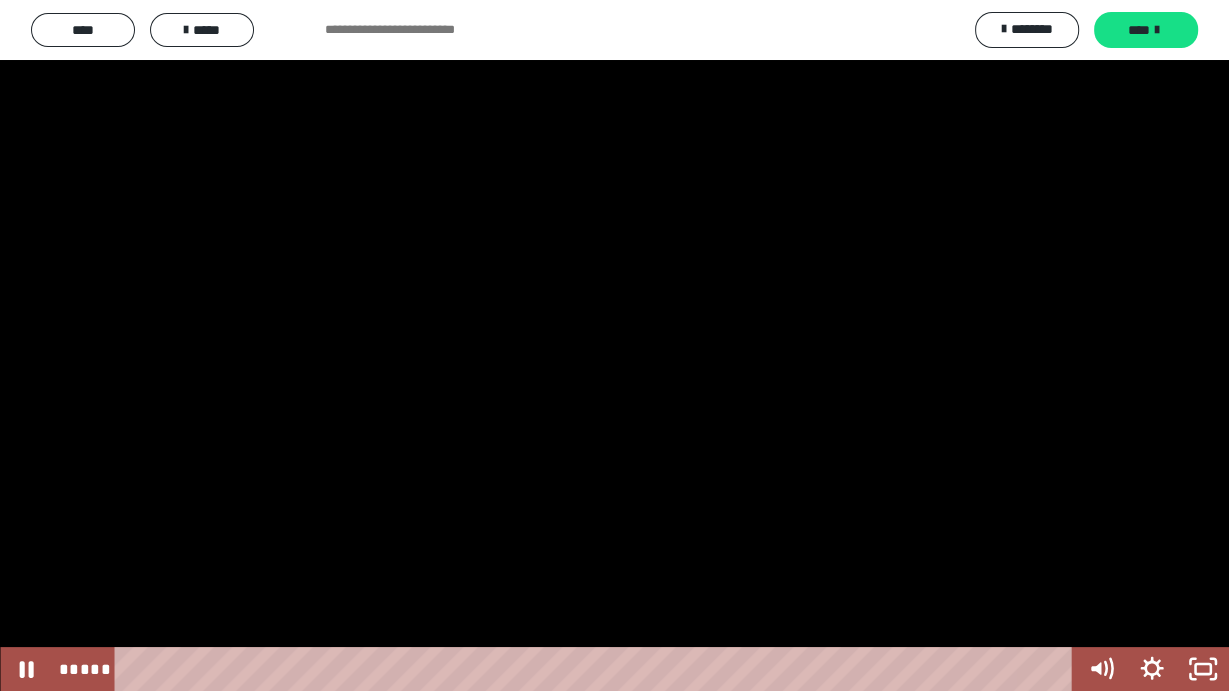 click at bounding box center [614, 345] 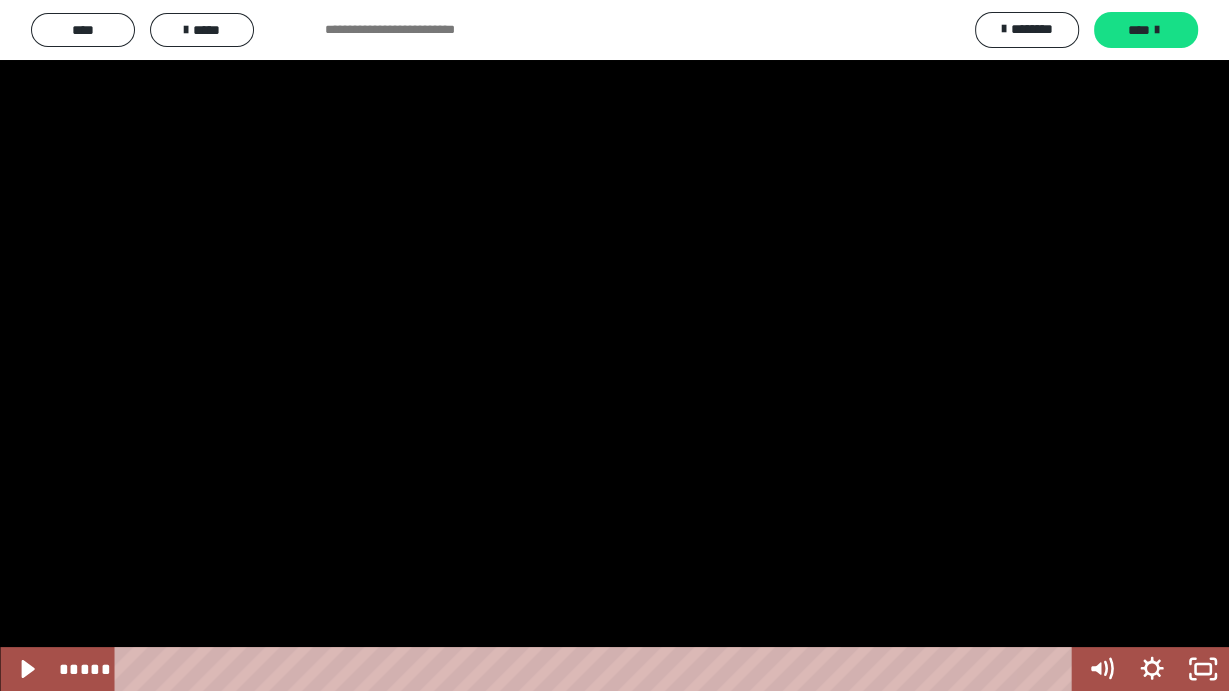 click at bounding box center [614, 345] 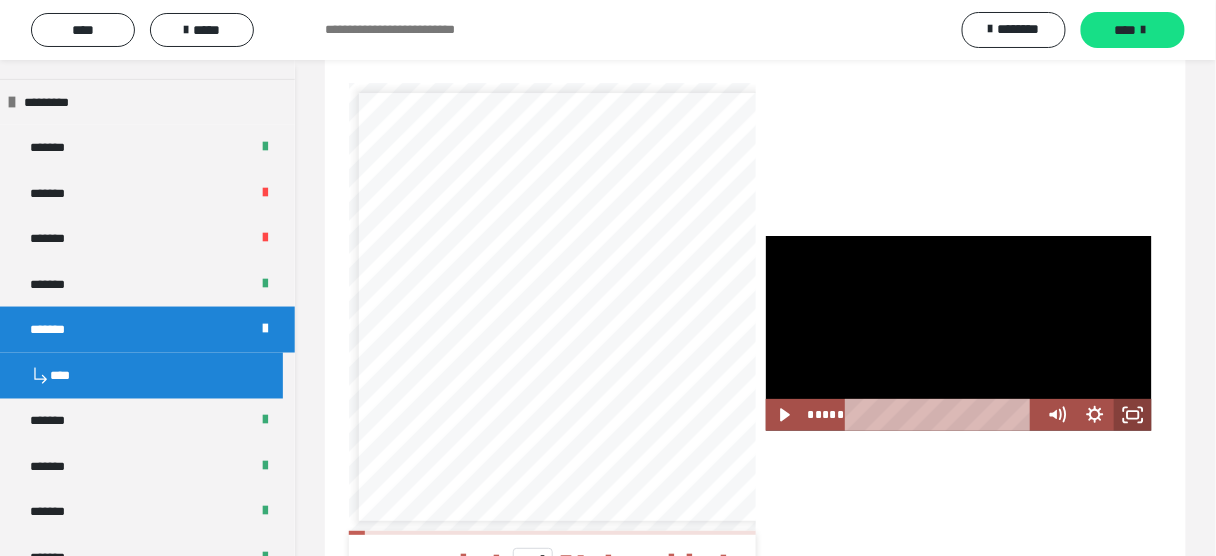 click 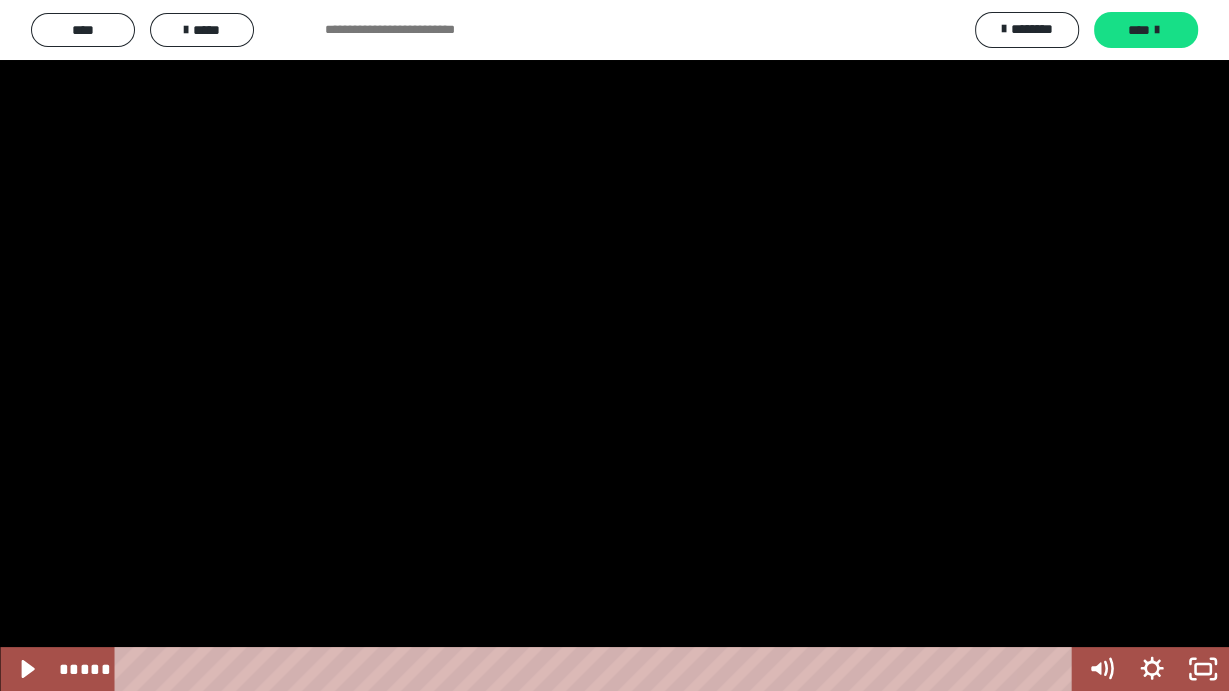 click at bounding box center (614, 345) 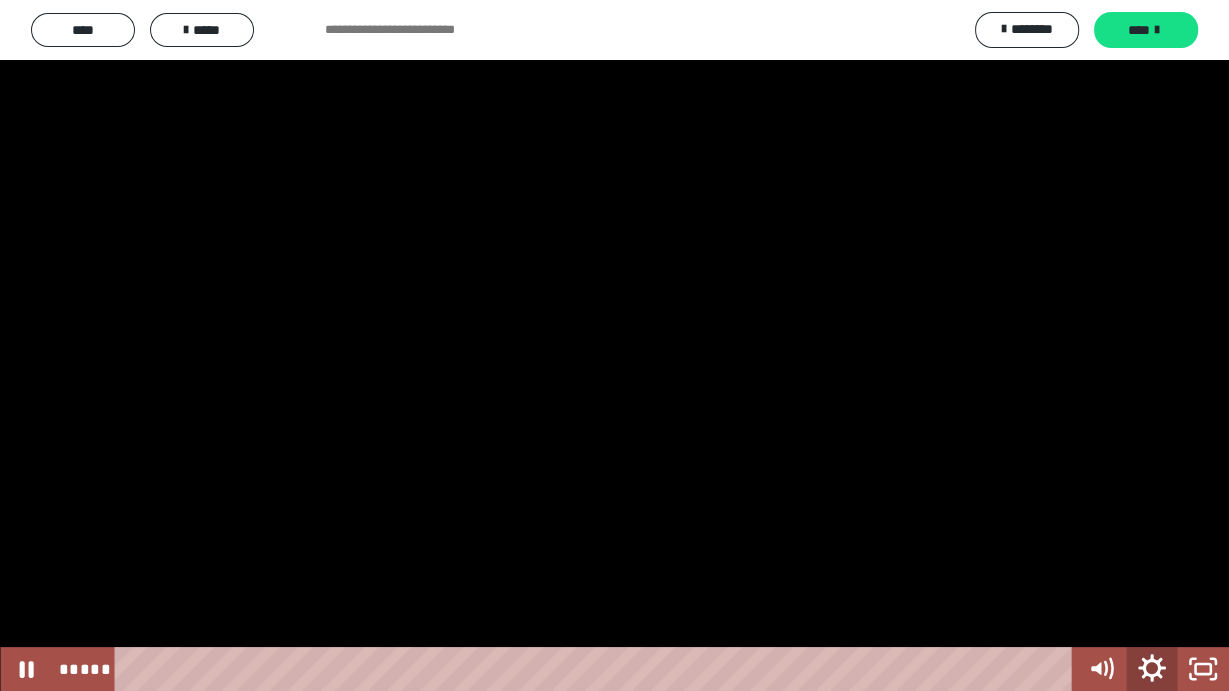 click 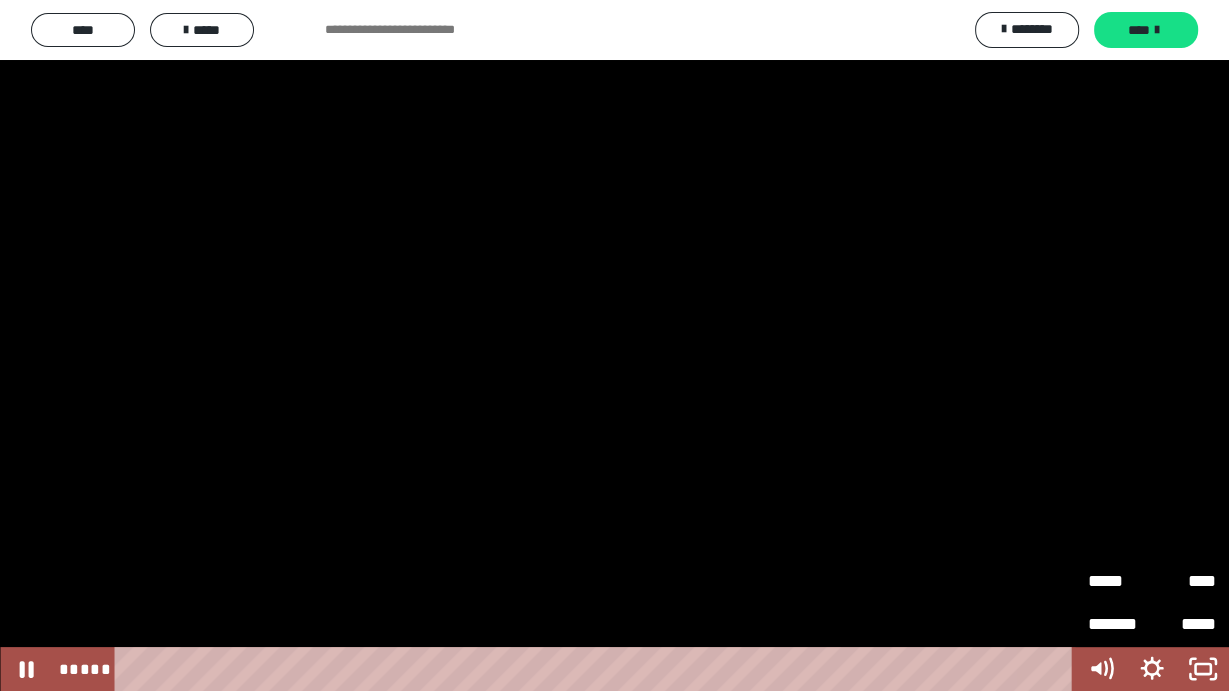 click at bounding box center [614, 345] 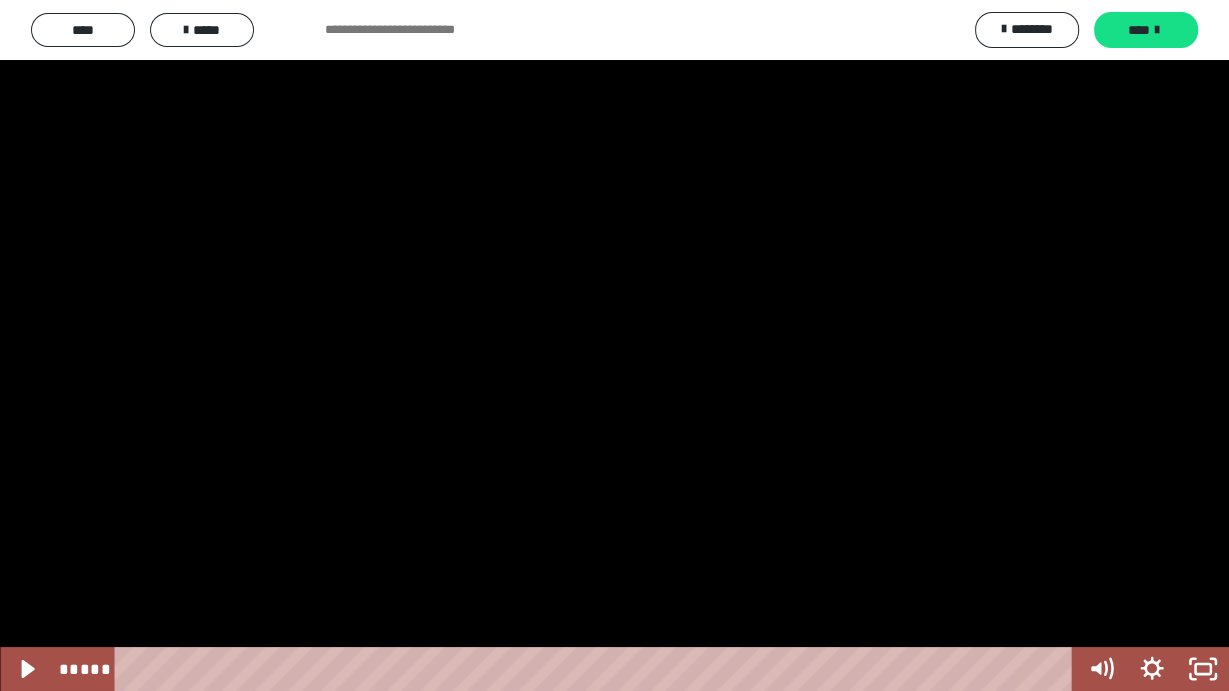 click at bounding box center [614, 345] 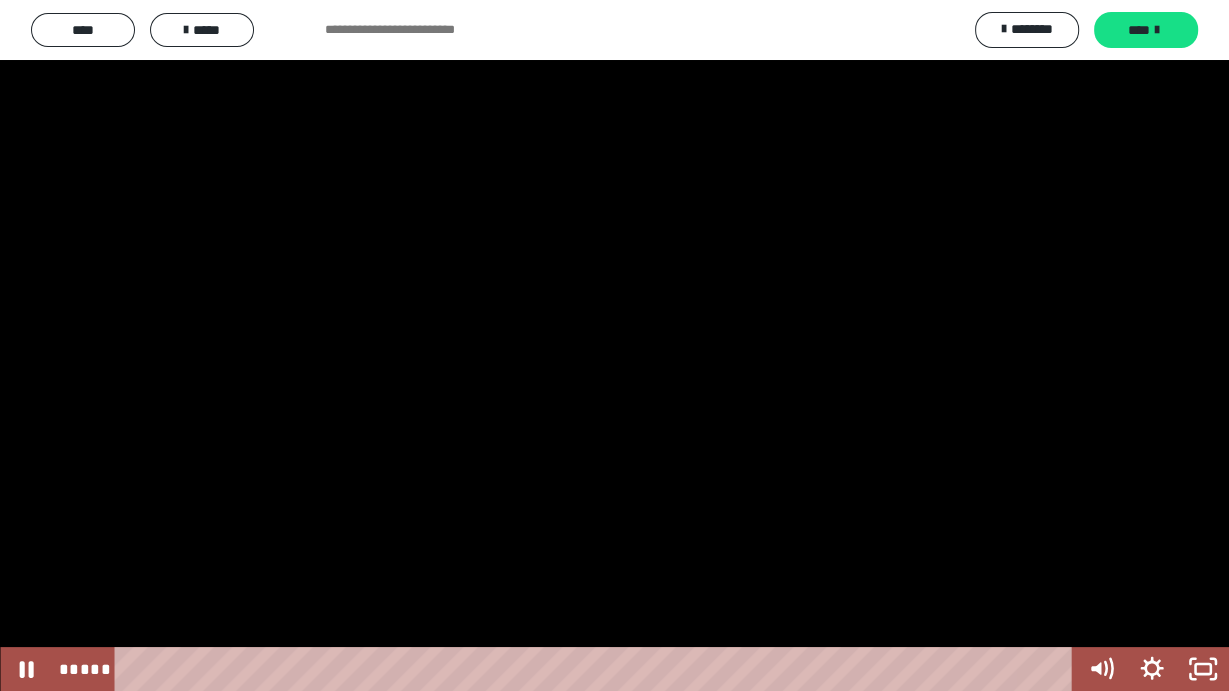 click at bounding box center [614, 345] 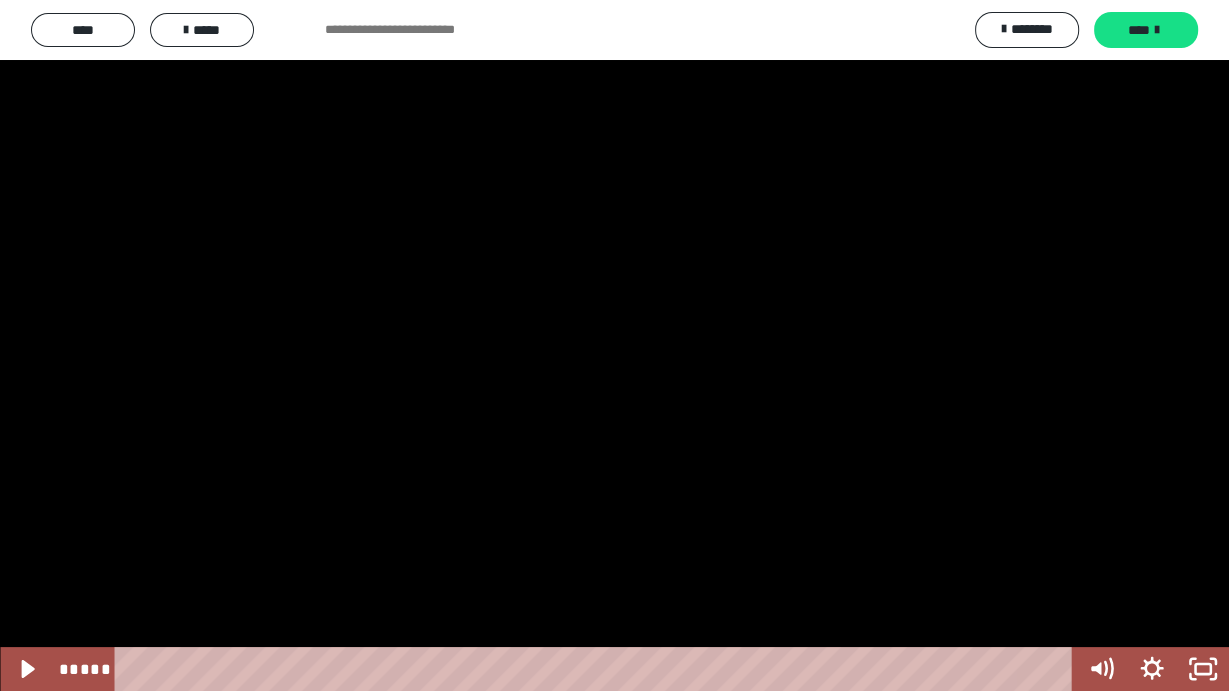 click at bounding box center [614, 345] 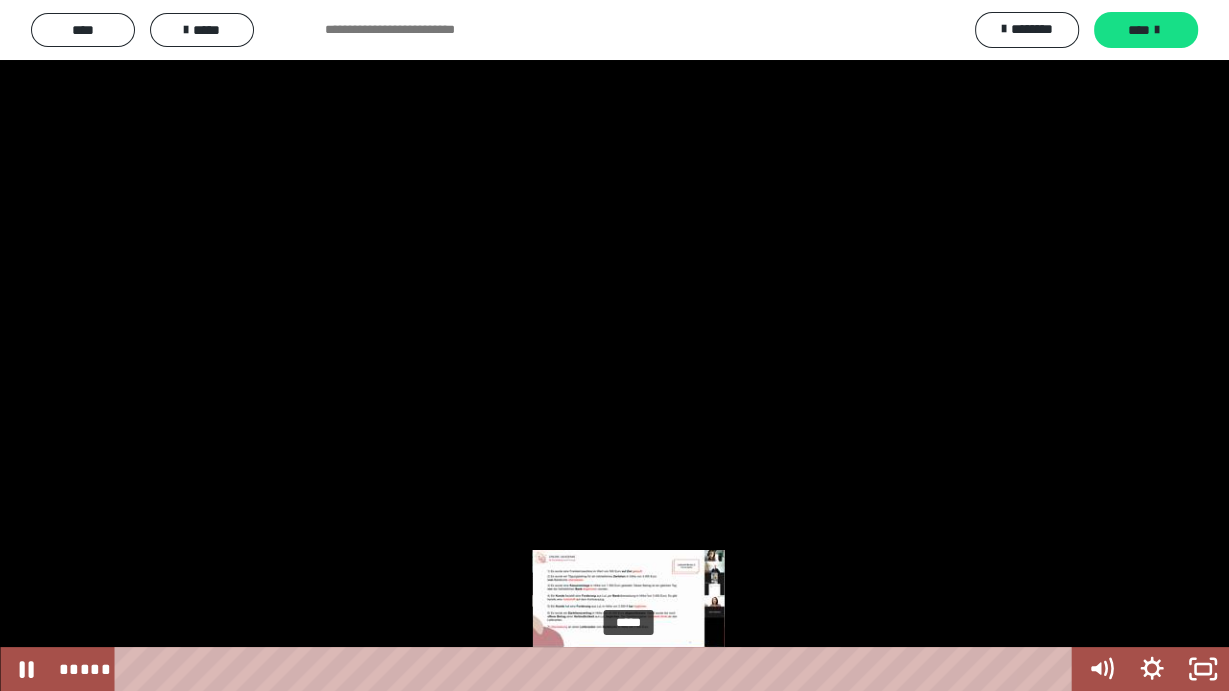 click at bounding box center [628, 669] 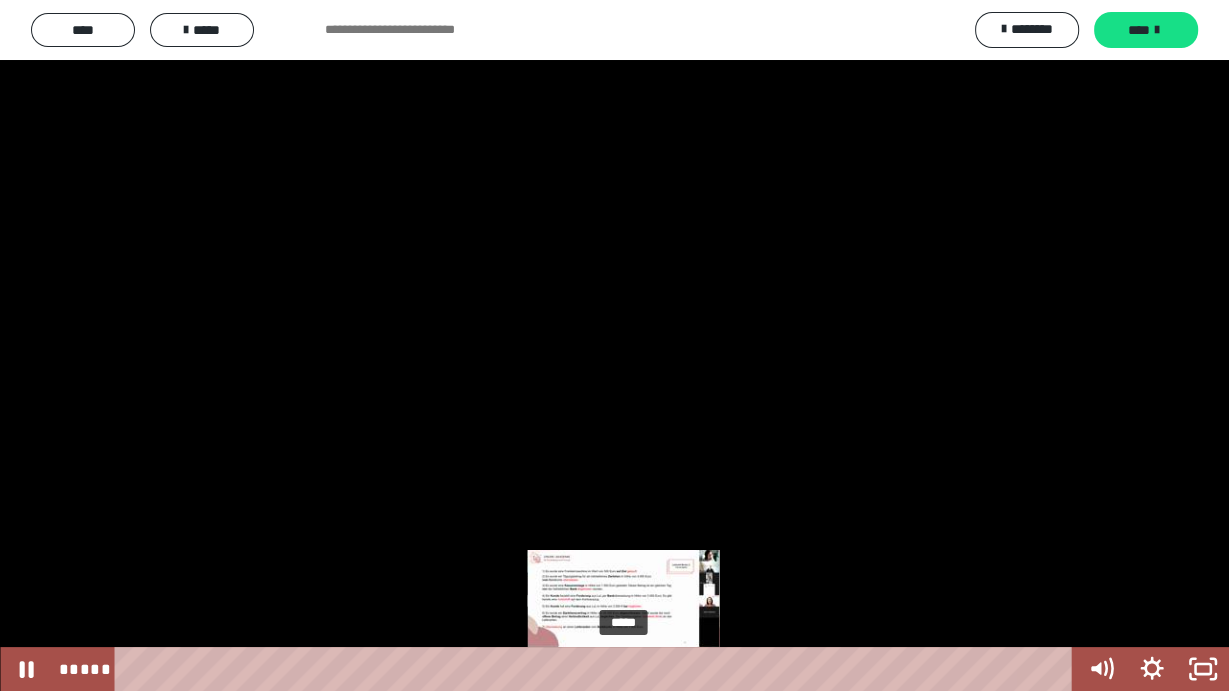 click at bounding box center [623, 669] 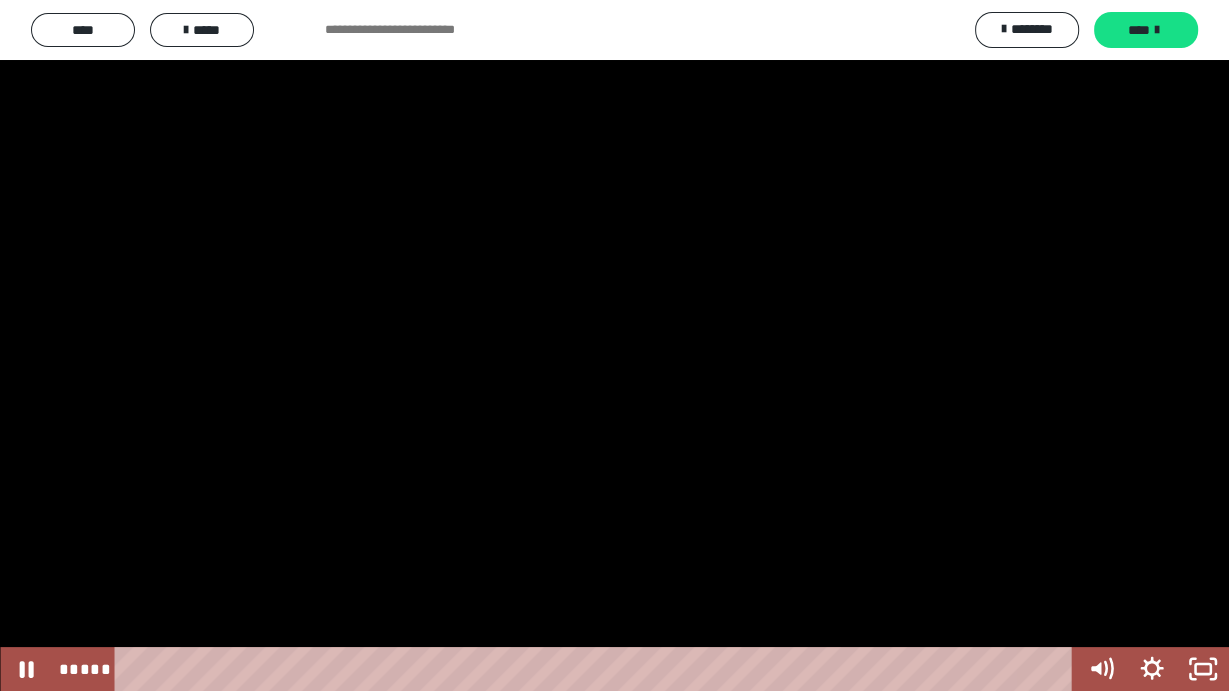 click at bounding box center [614, 345] 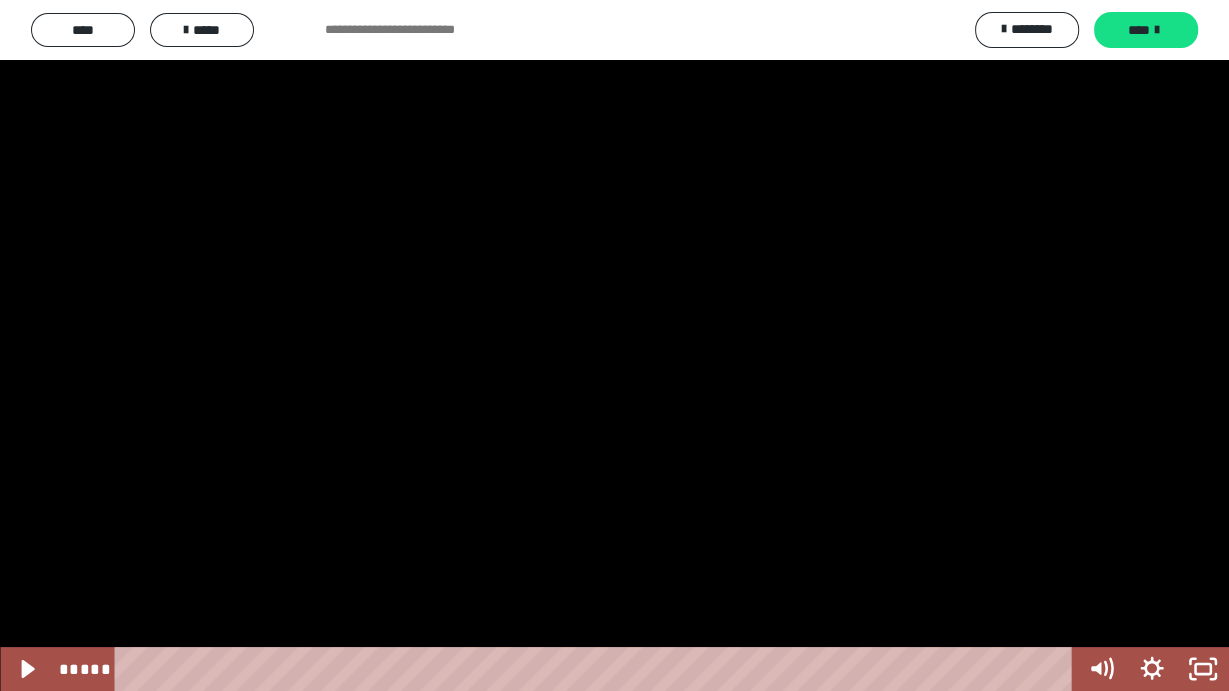 click at bounding box center [614, 345] 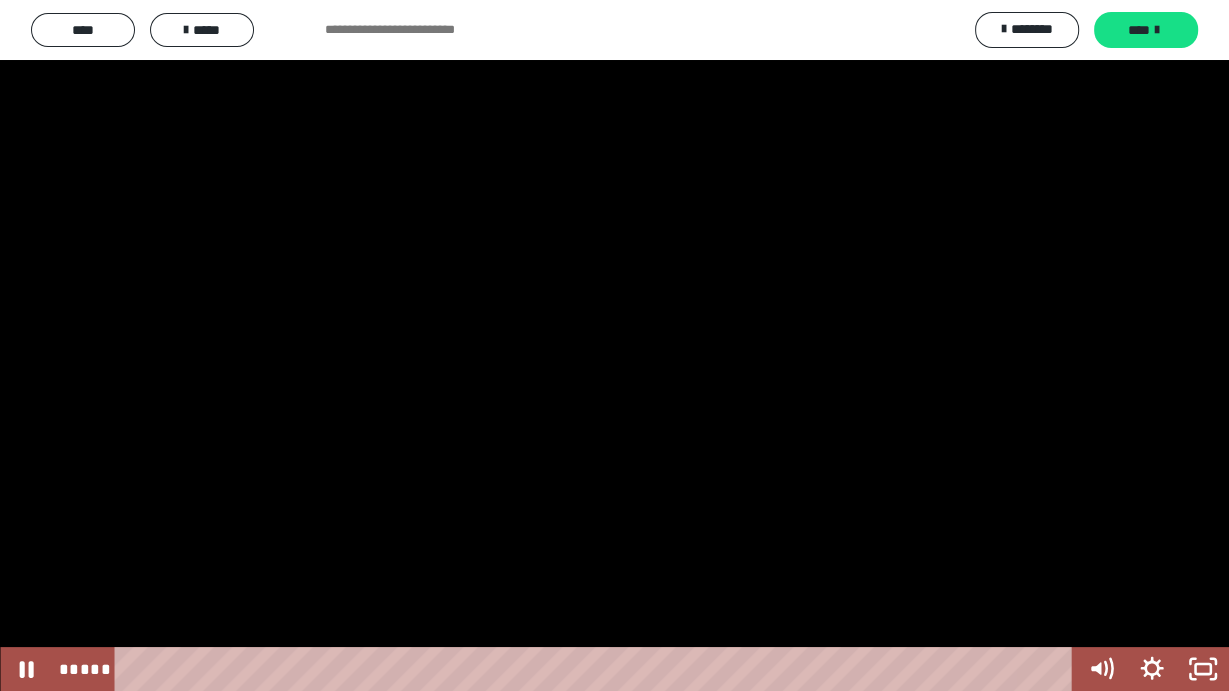 click at bounding box center (614, 345) 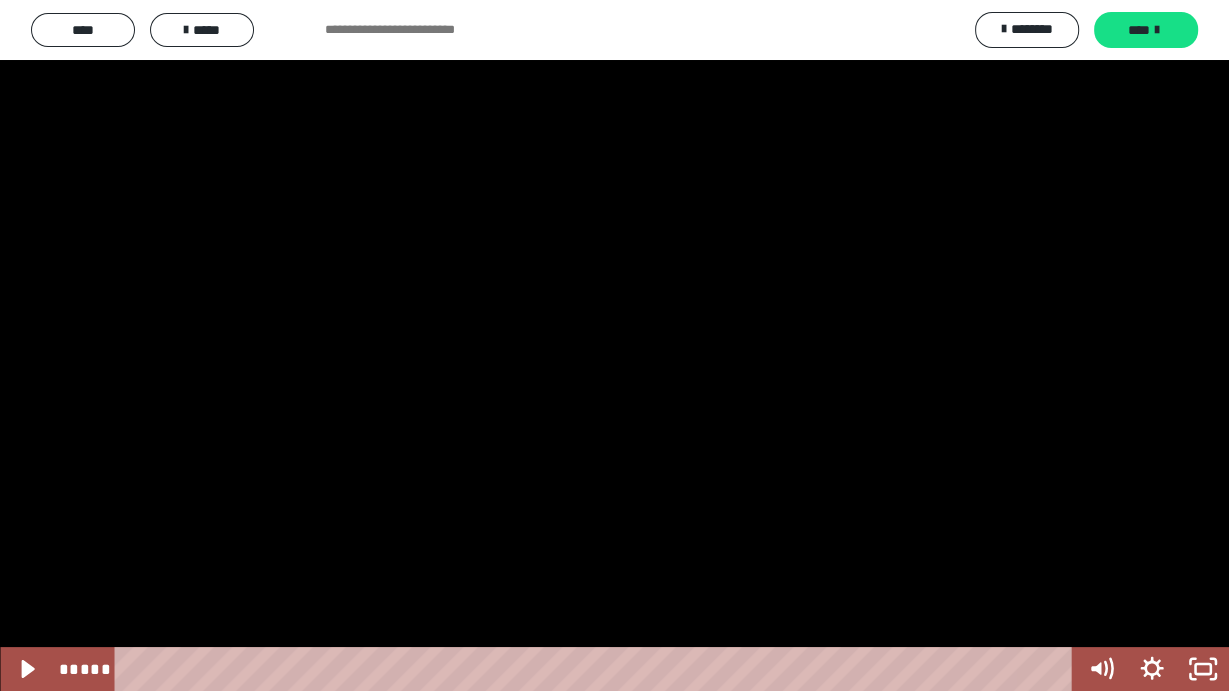 click at bounding box center (614, 345) 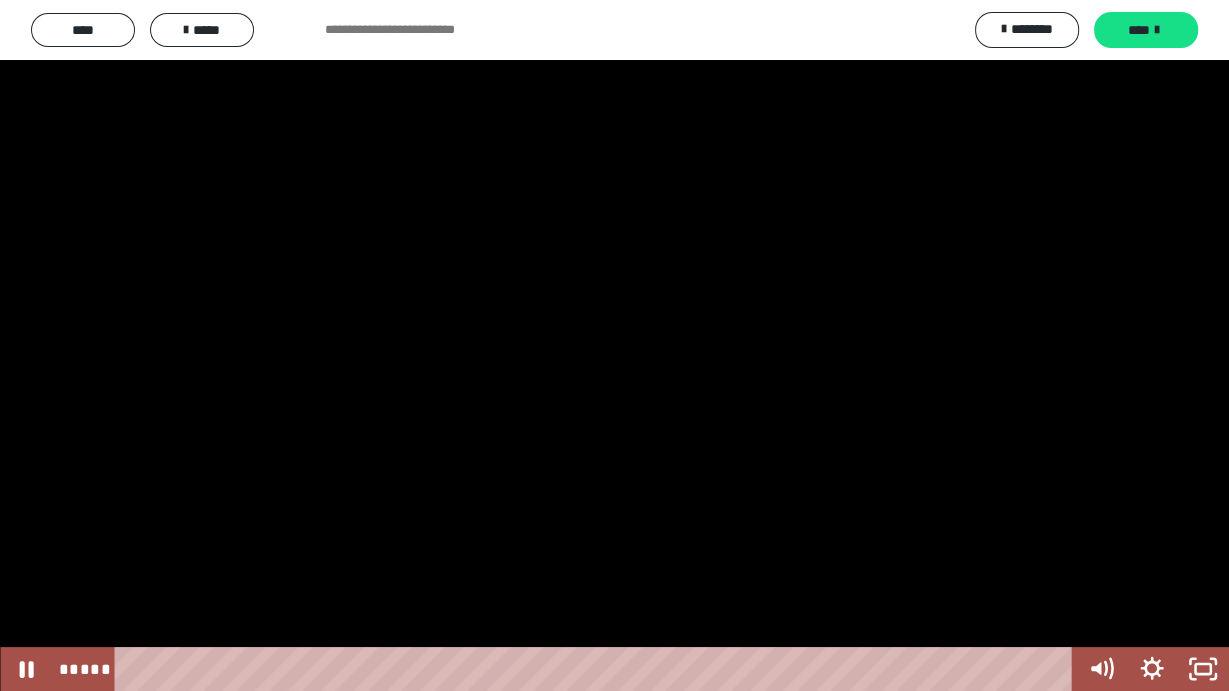 click at bounding box center (614, 345) 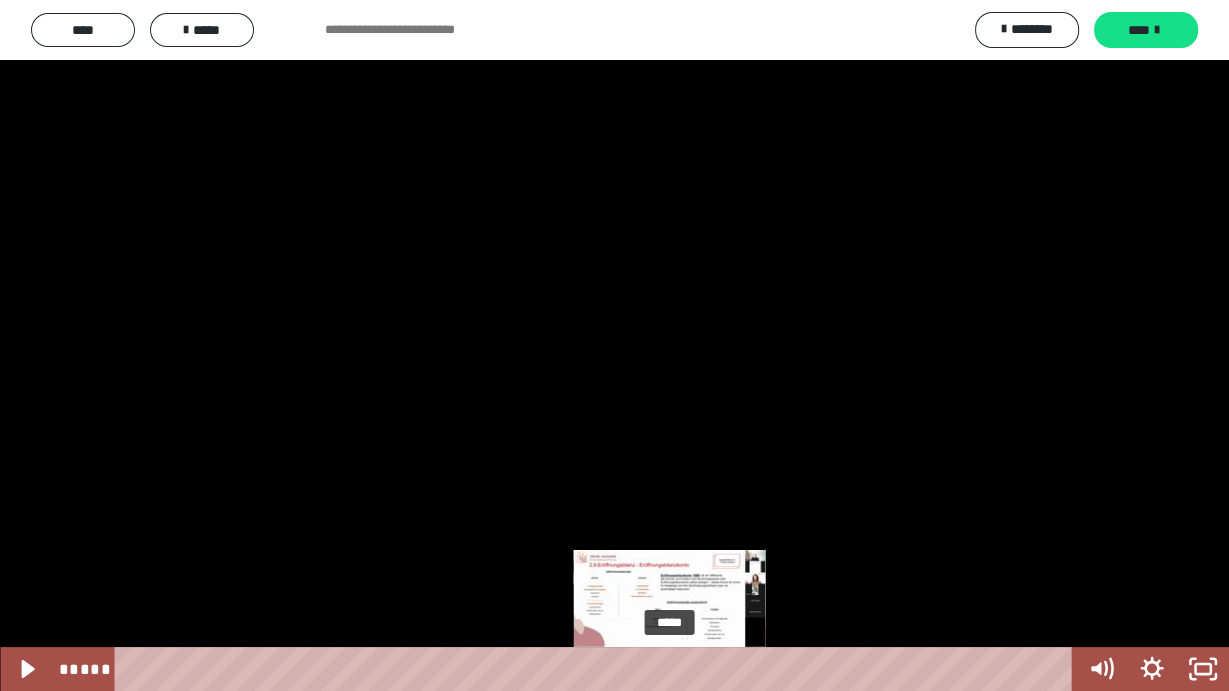 click at bounding box center [670, 669] 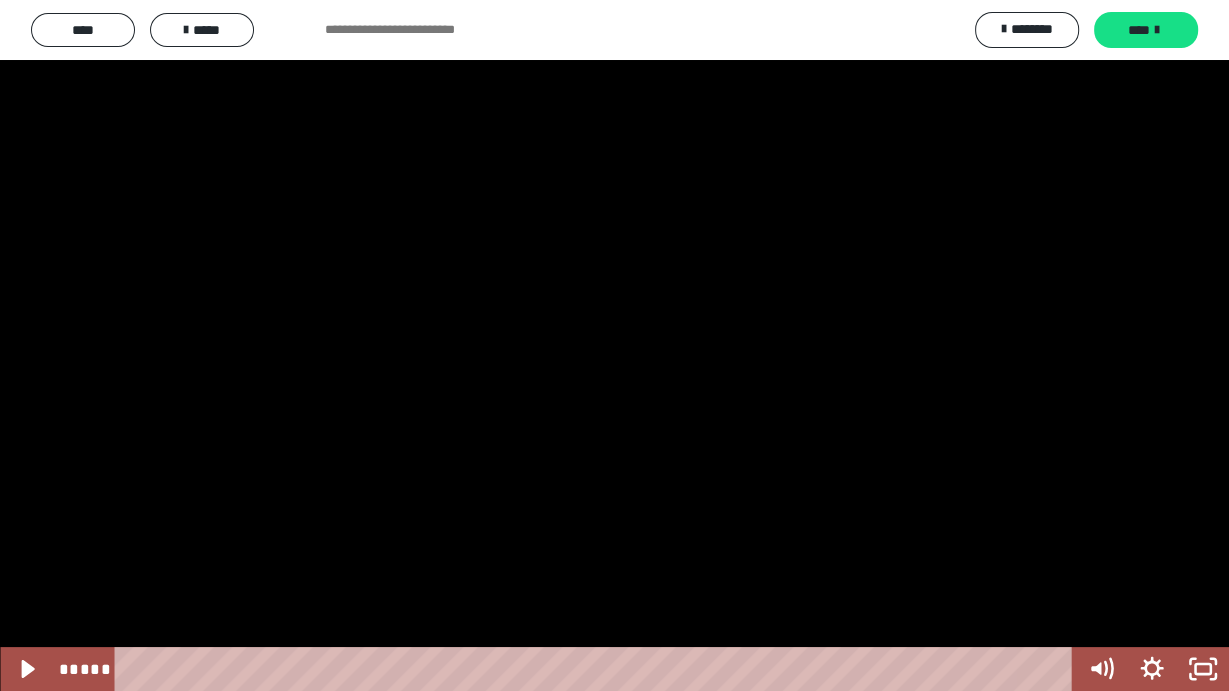 click at bounding box center [614, 345] 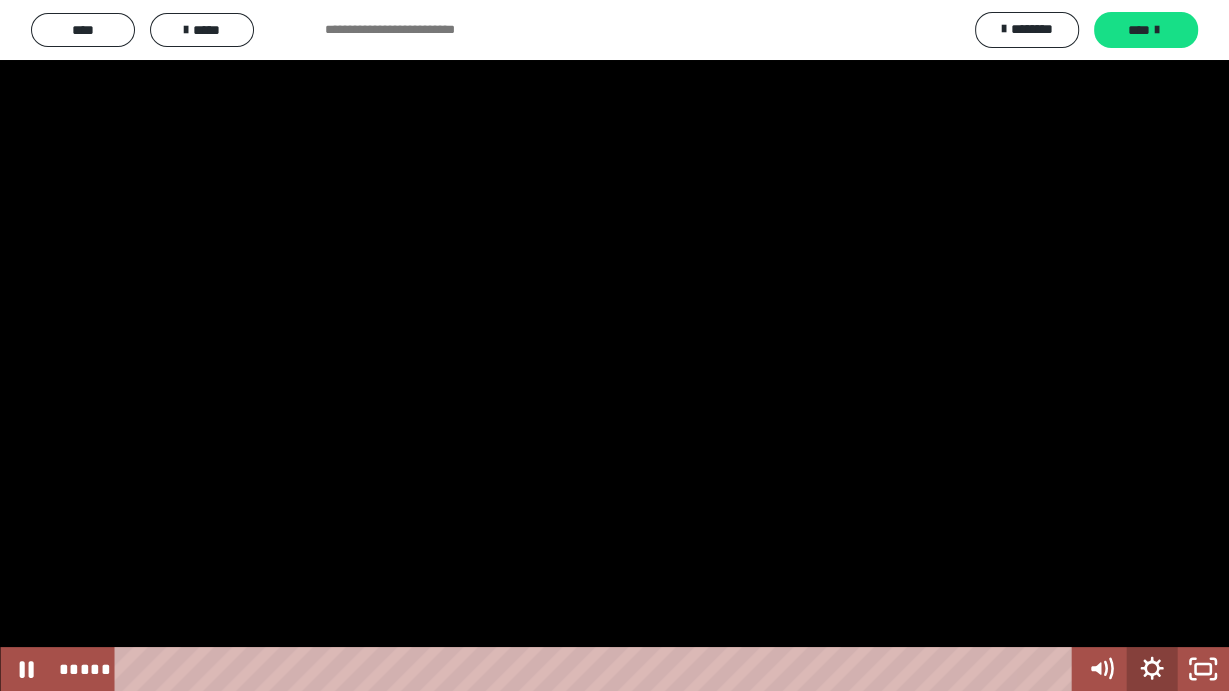 click 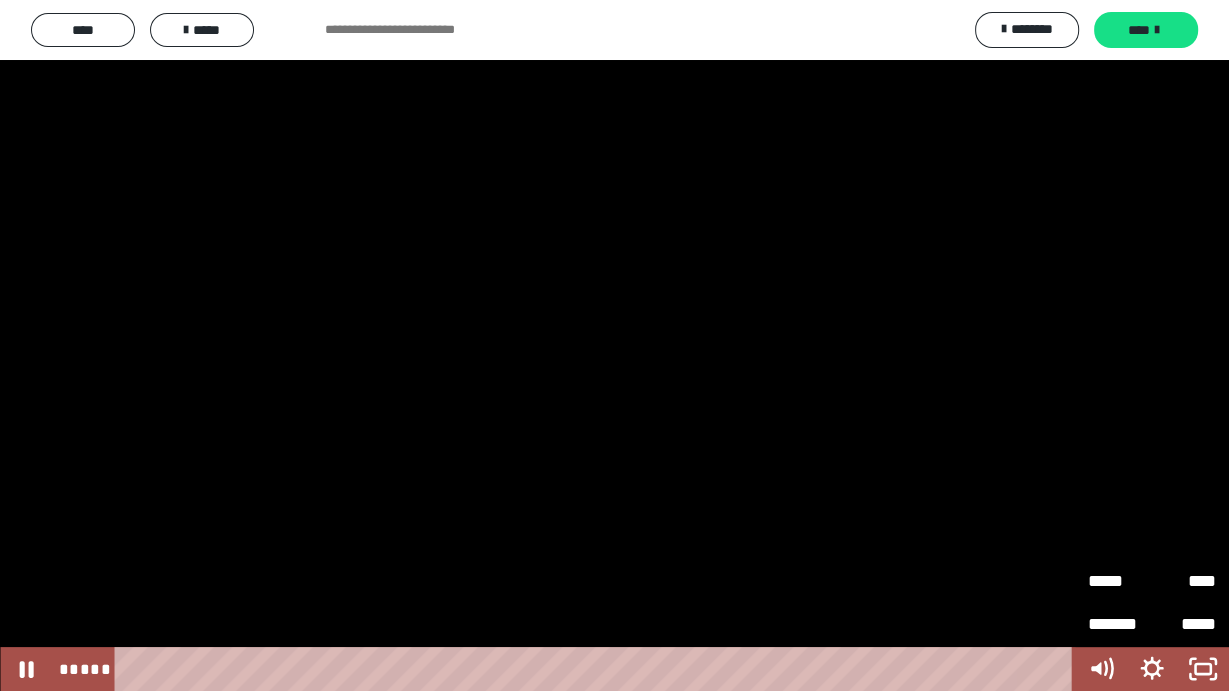 click on "*****" at bounding box center (1120, 582) 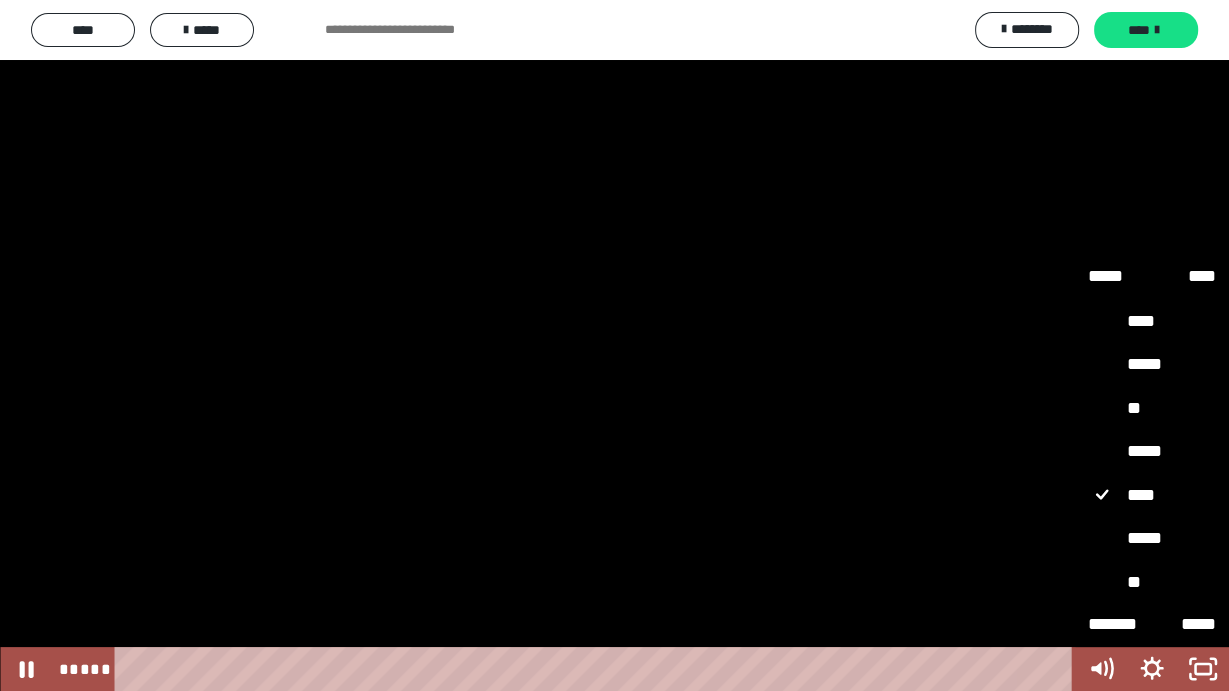 click on "**" at bounding box center [1152, 408] 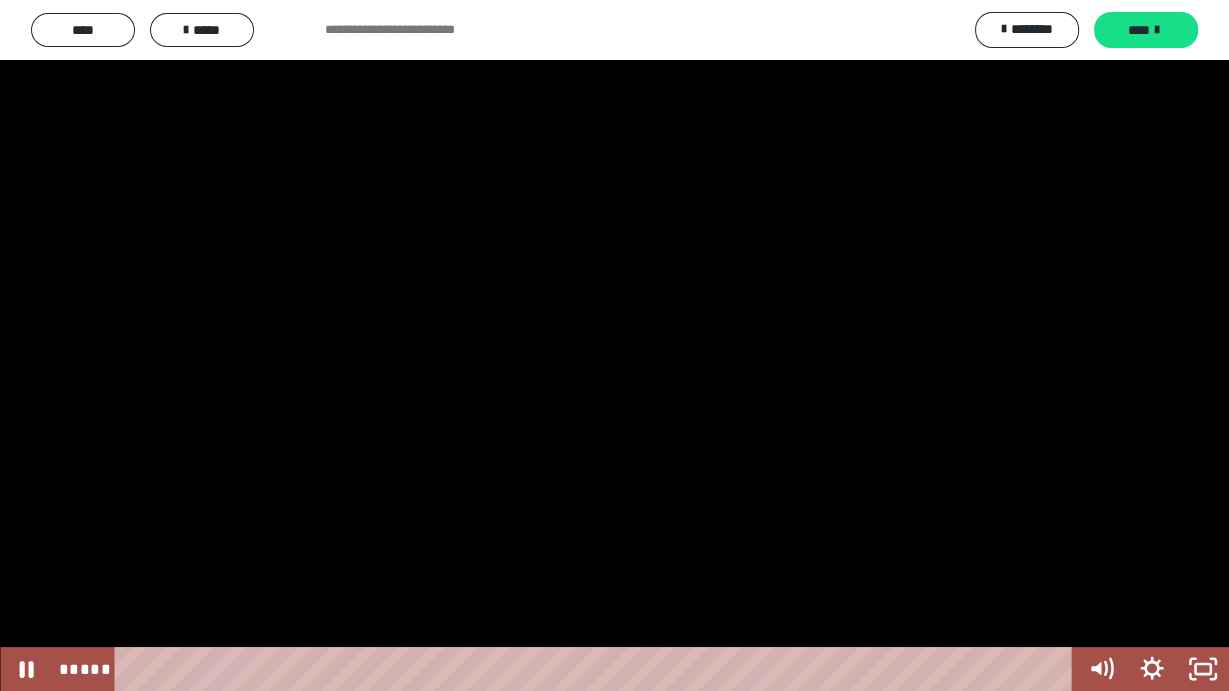 click at bounding box center [614, 345] 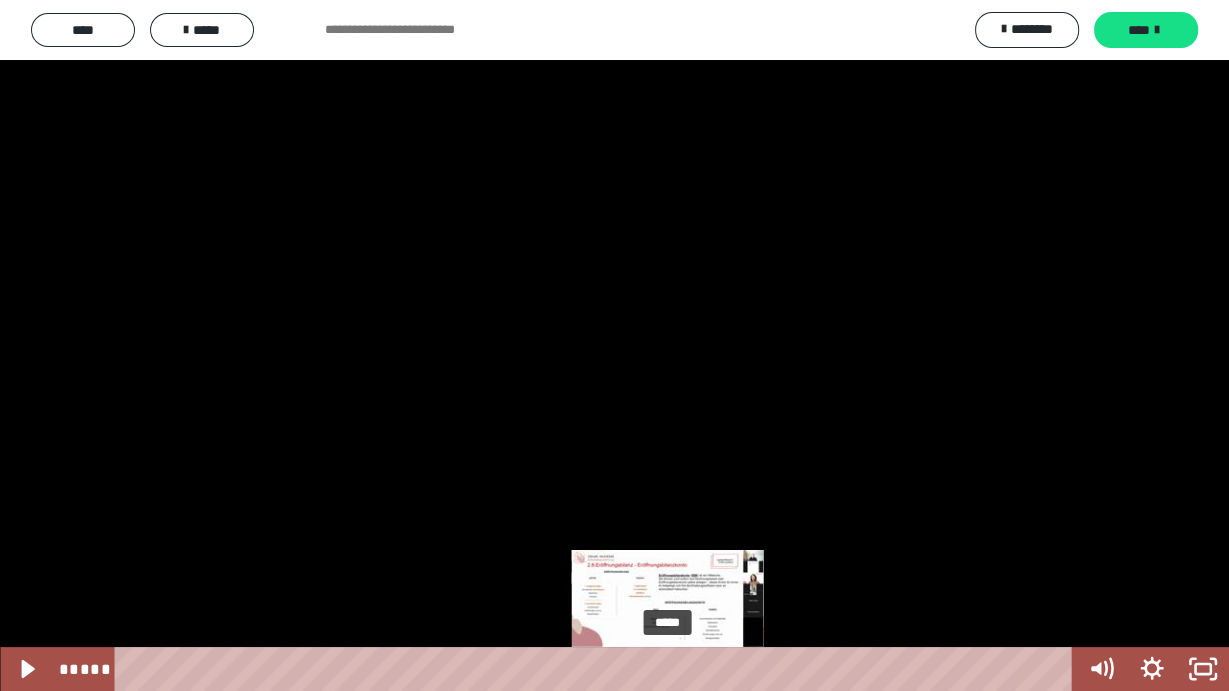 click on "*****" at bounding box center (597, 669) 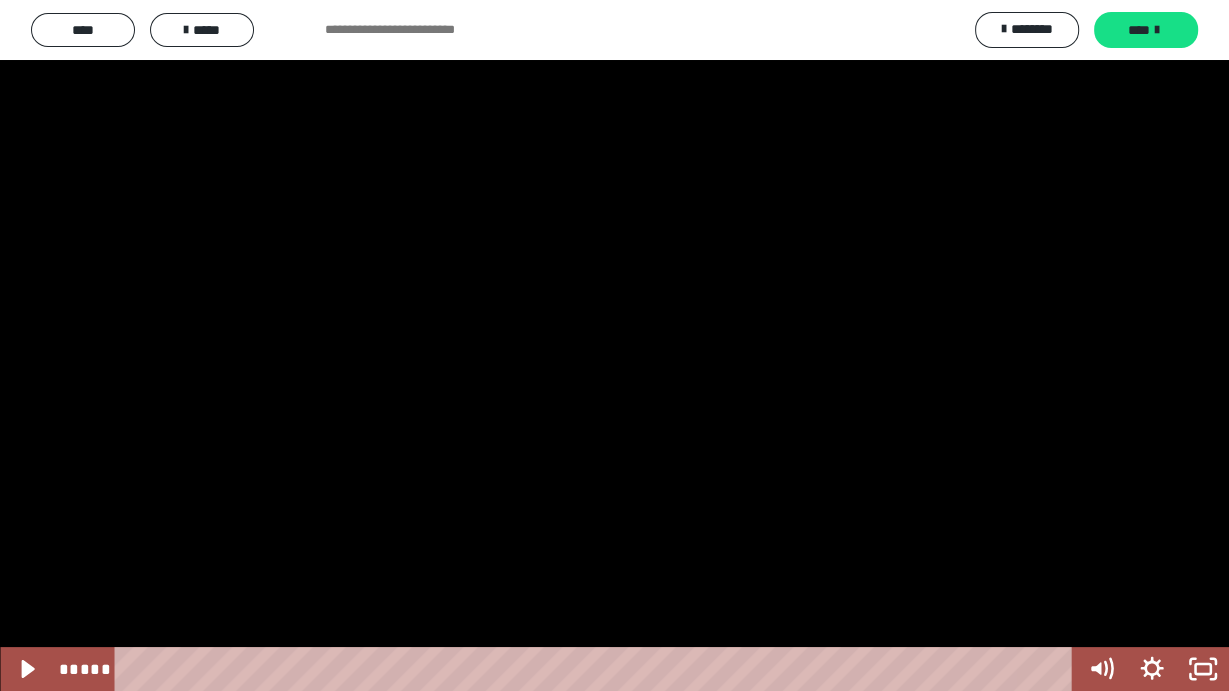 click at bounding box center [614, 345] 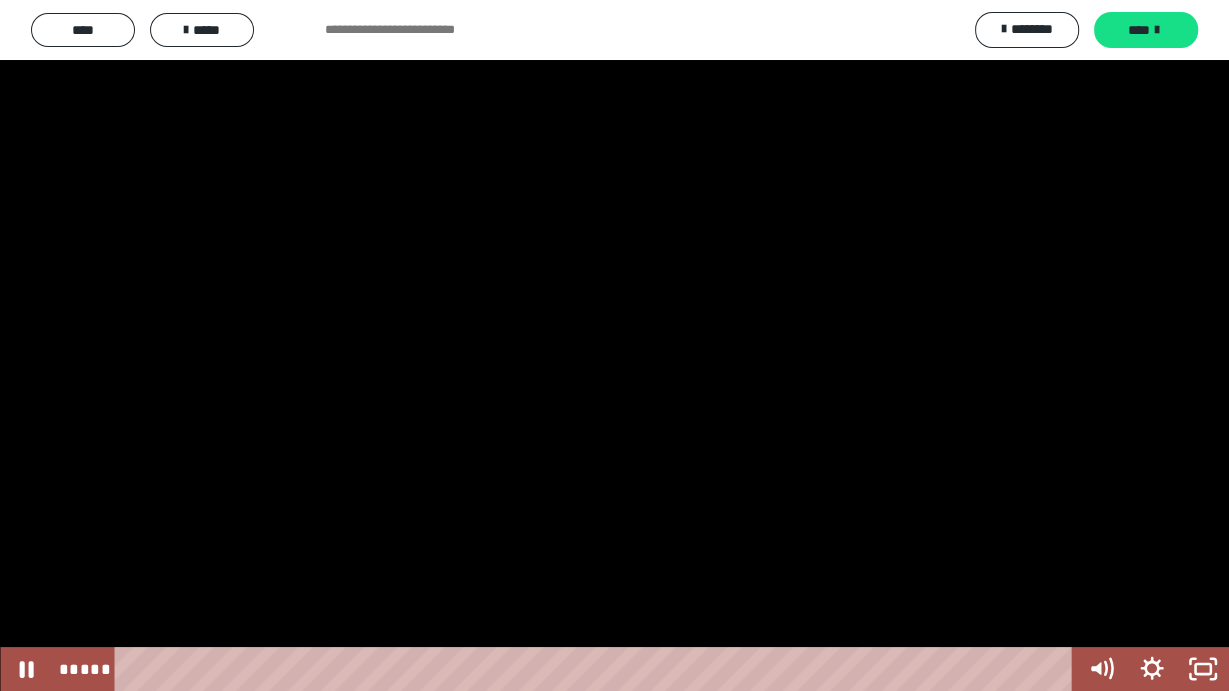 click at bounding box center (614, 345) 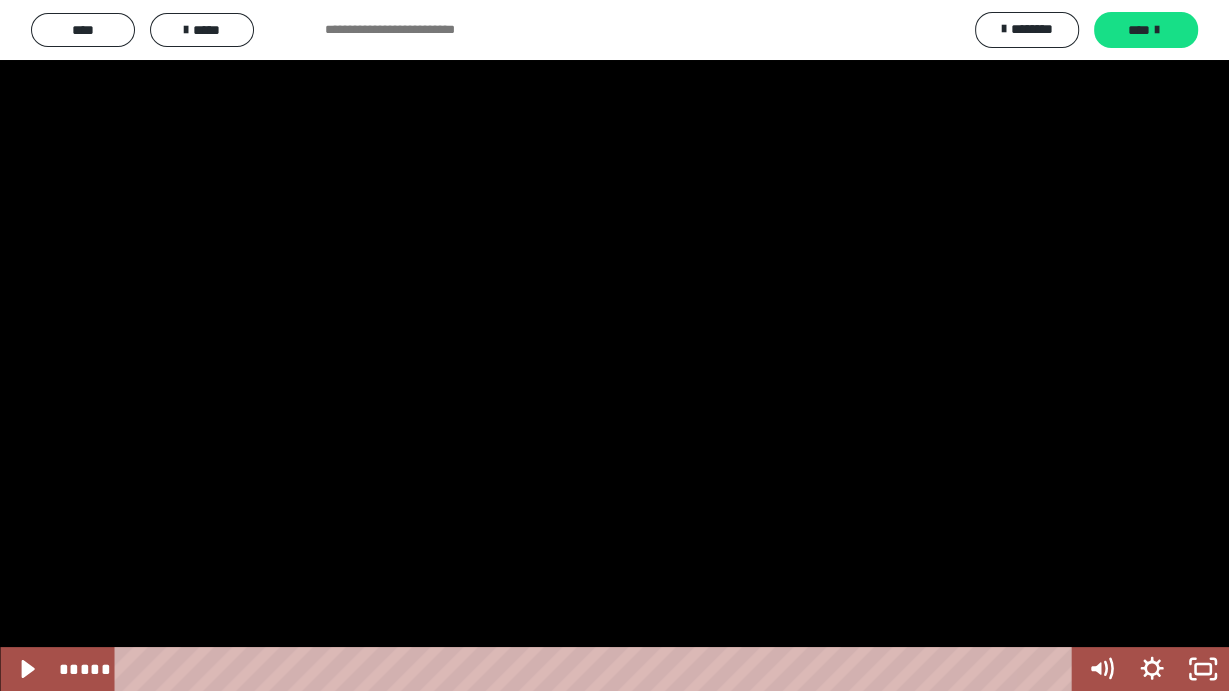 click at bounding box center [614, 345] 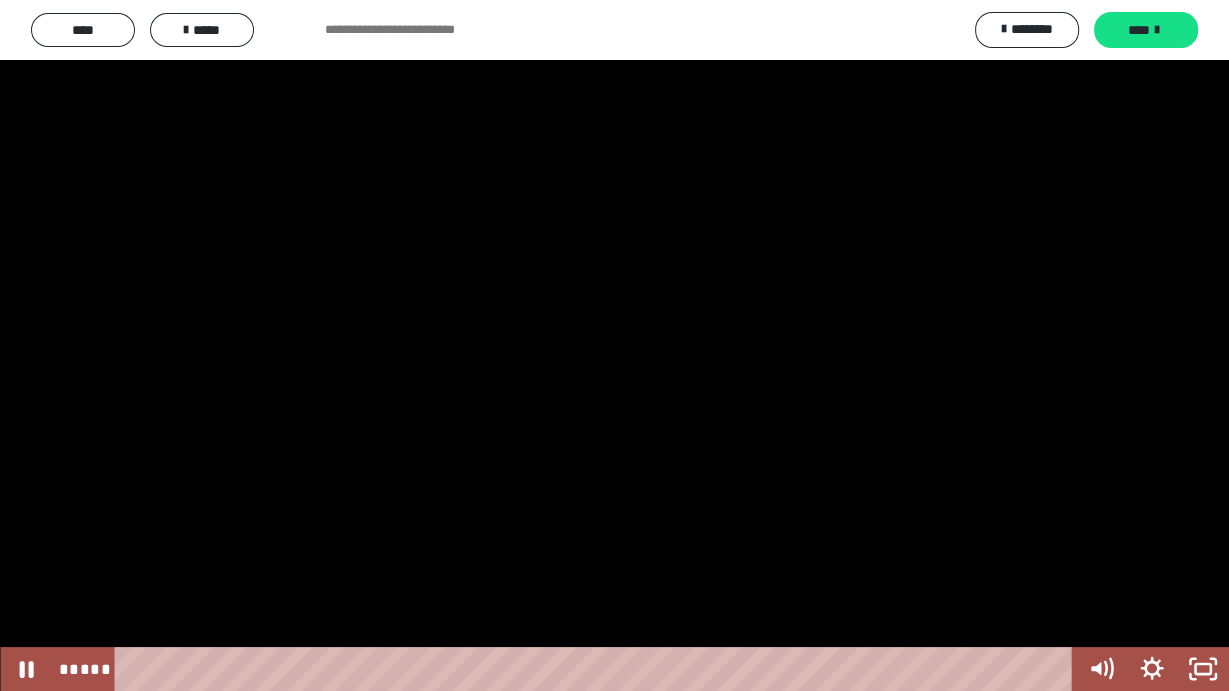 click at bounding box center (614, 345) 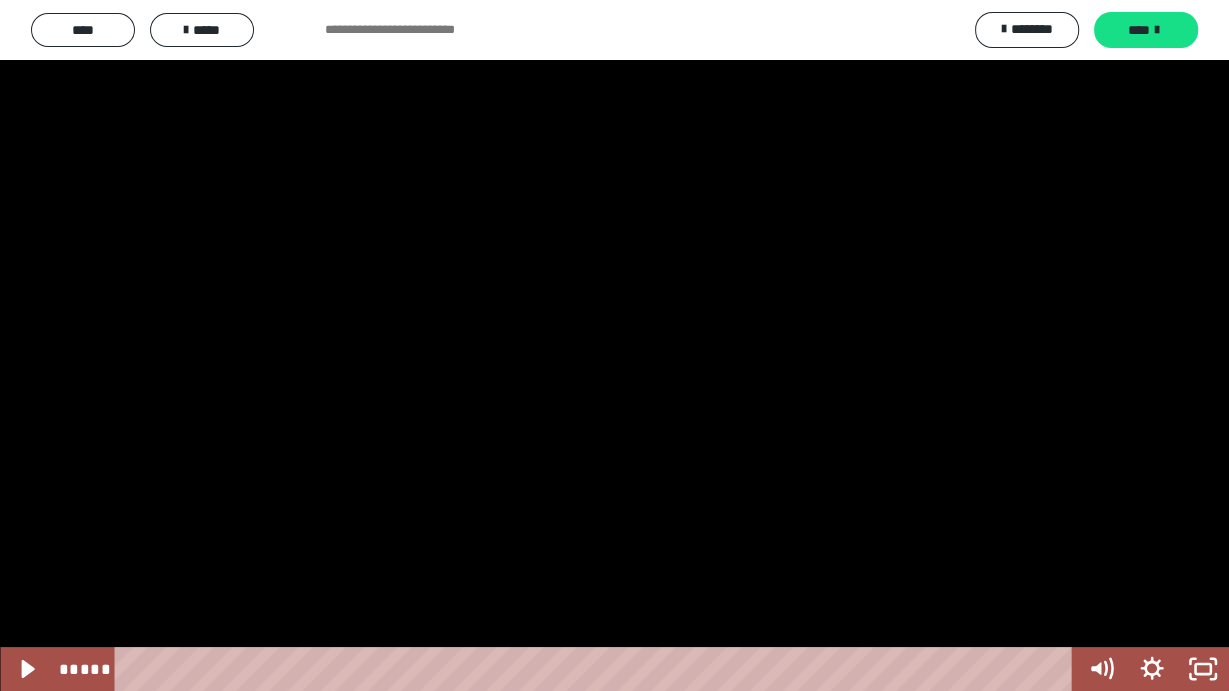 click at bounding box center (614, 345) 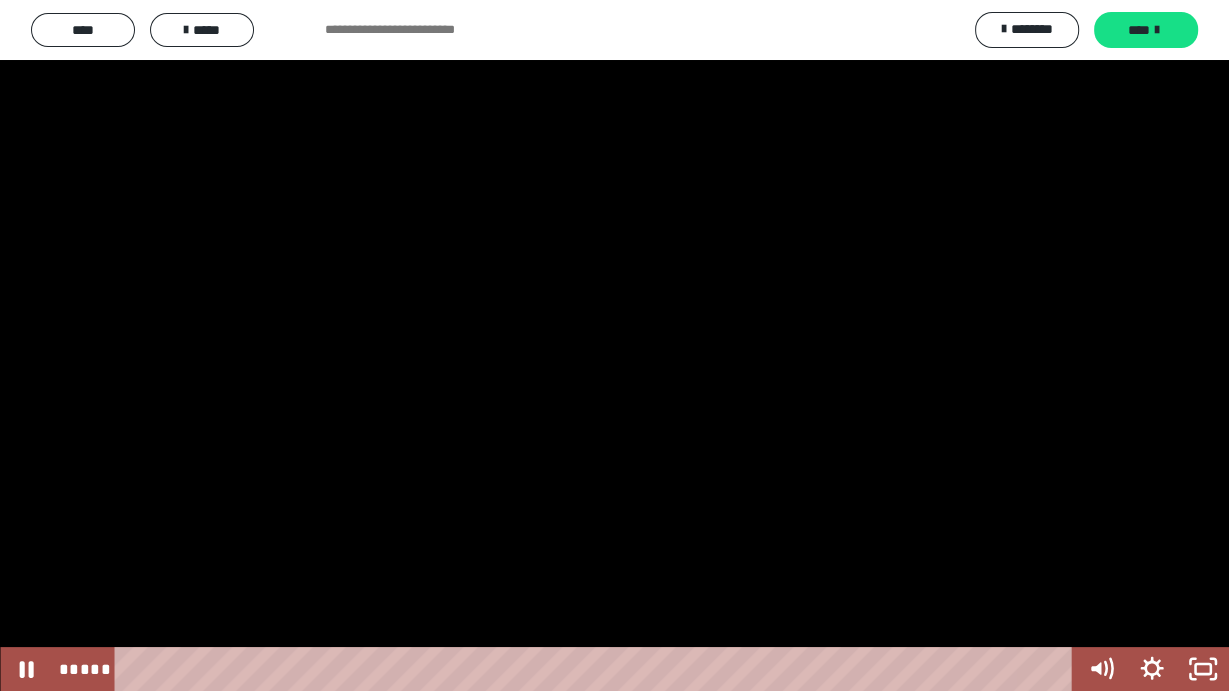 click at bounding box center (614, 345) 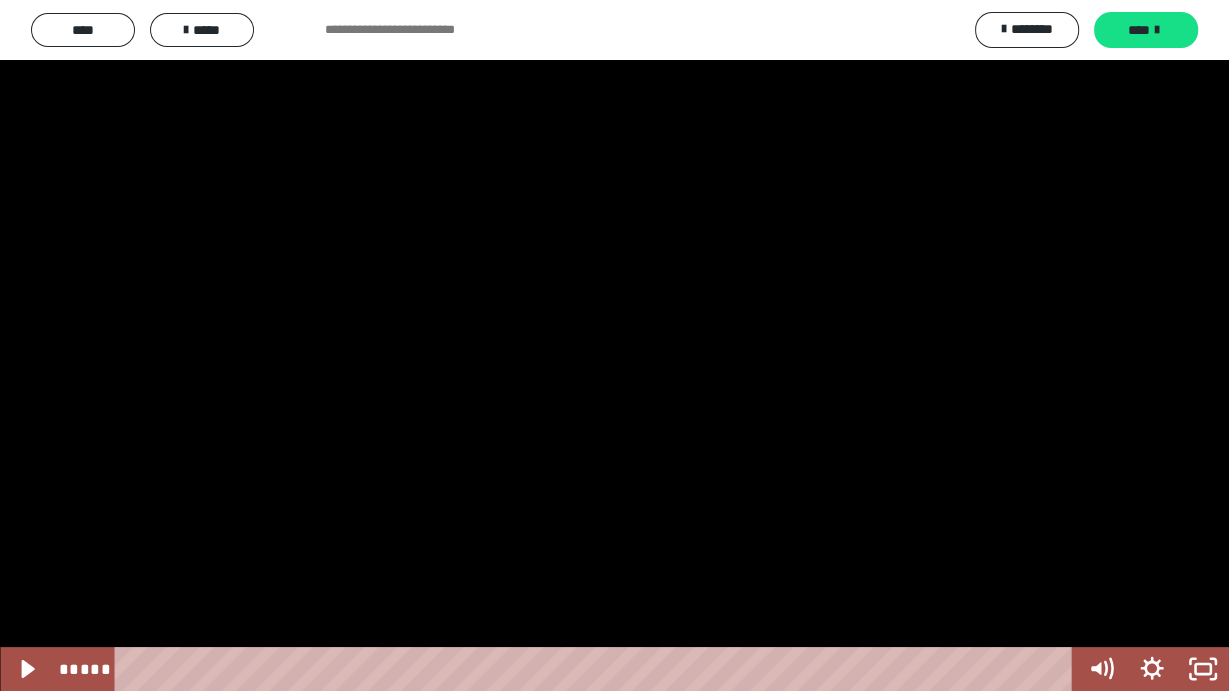 click at bounding box center [614, 345] 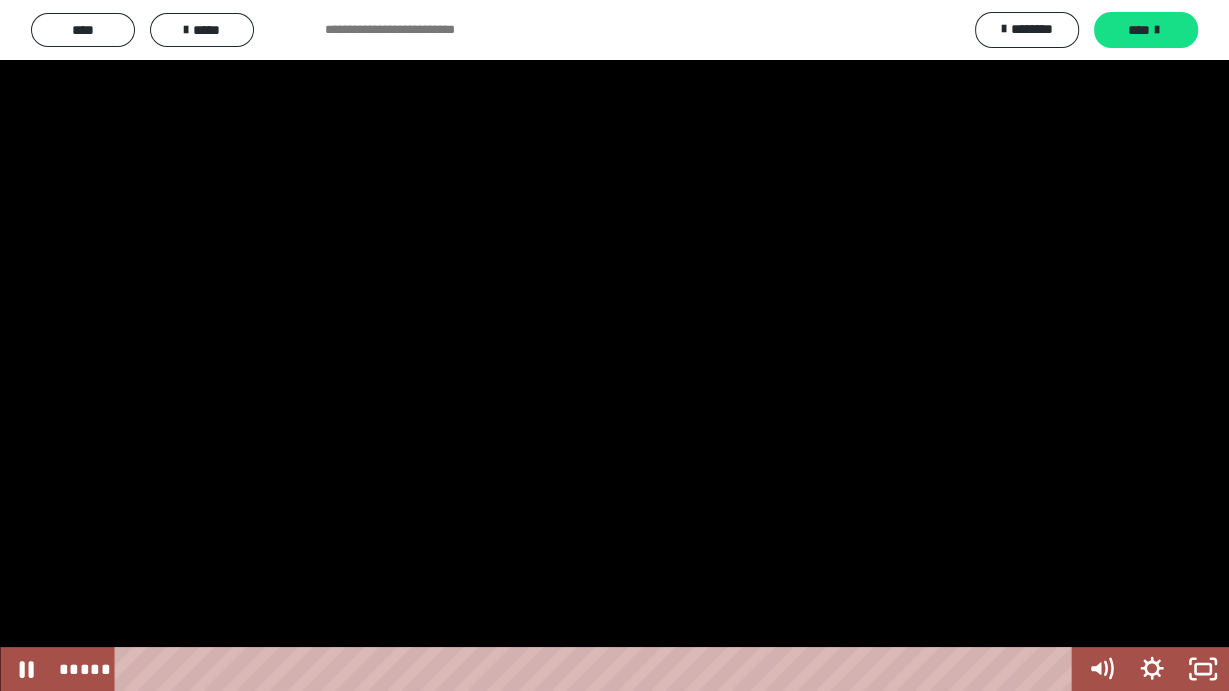 click at bounding box center (614, 345) 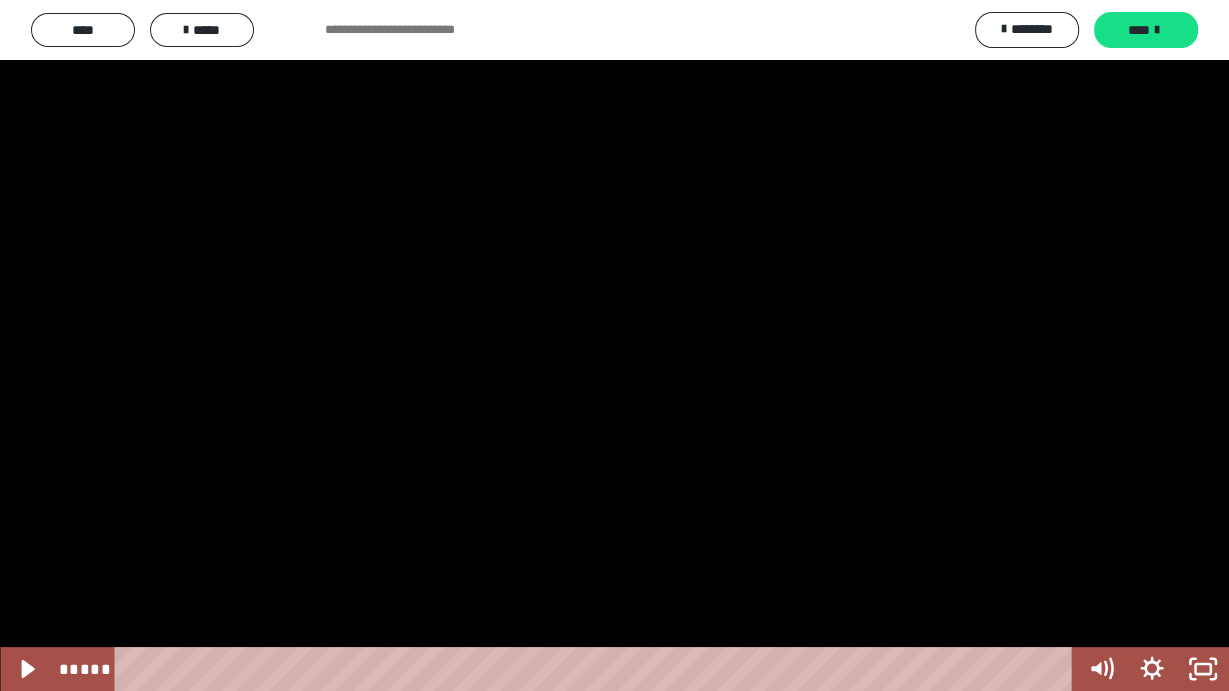 click at bounding box center (614, 345) 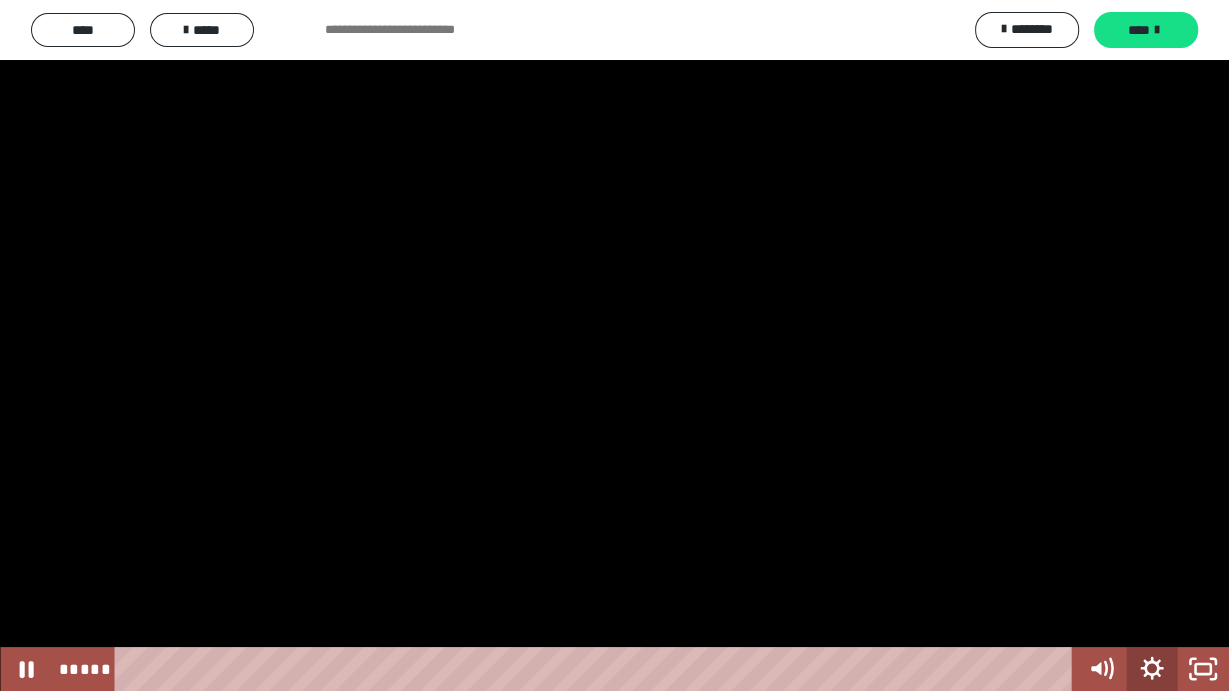 click 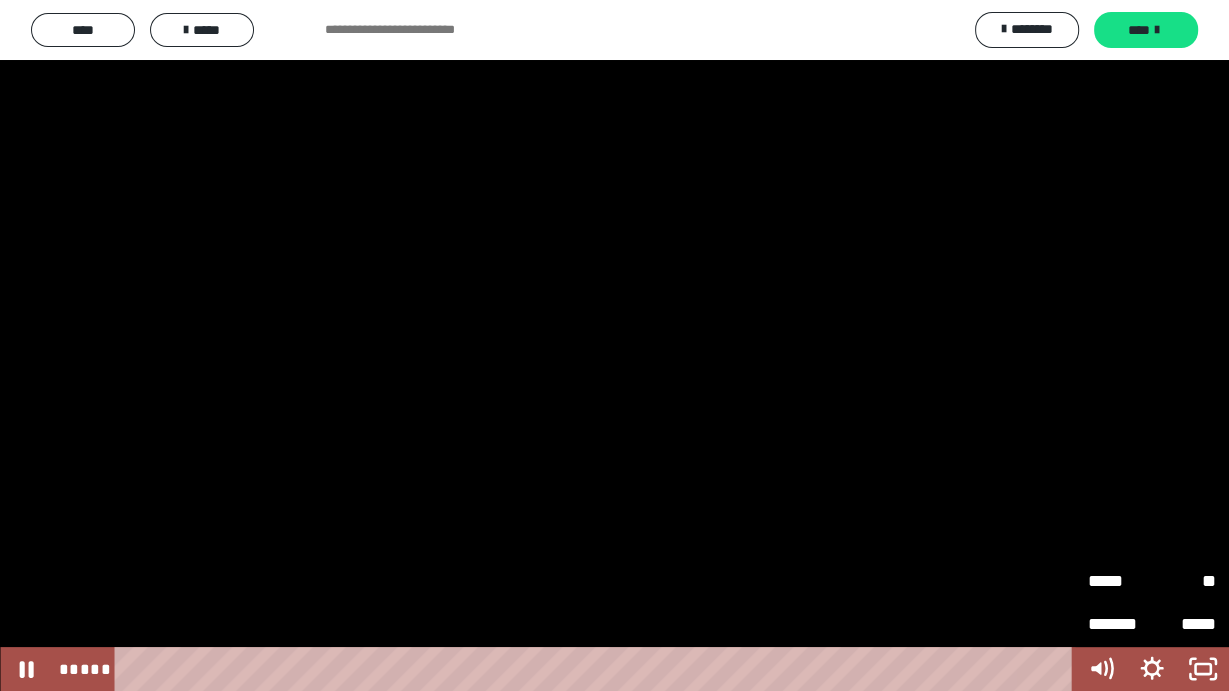 click on "**" at bounding box center (1184, 582) 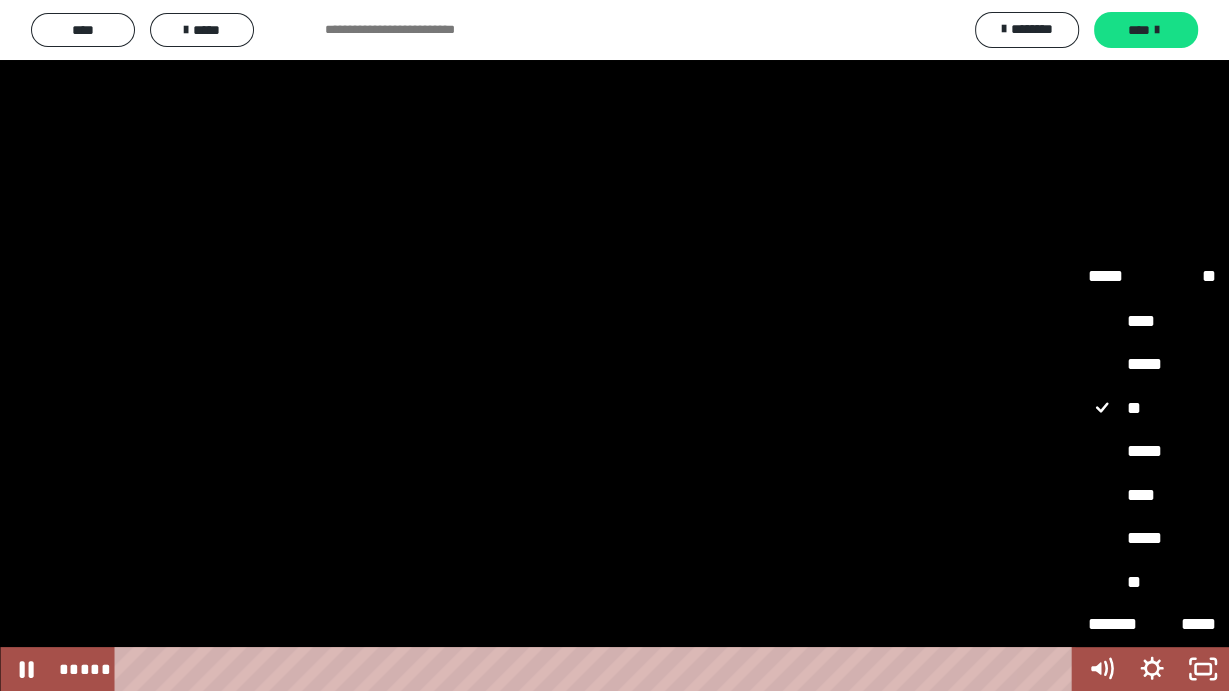click on "****" at bounding box center (1152, 495) 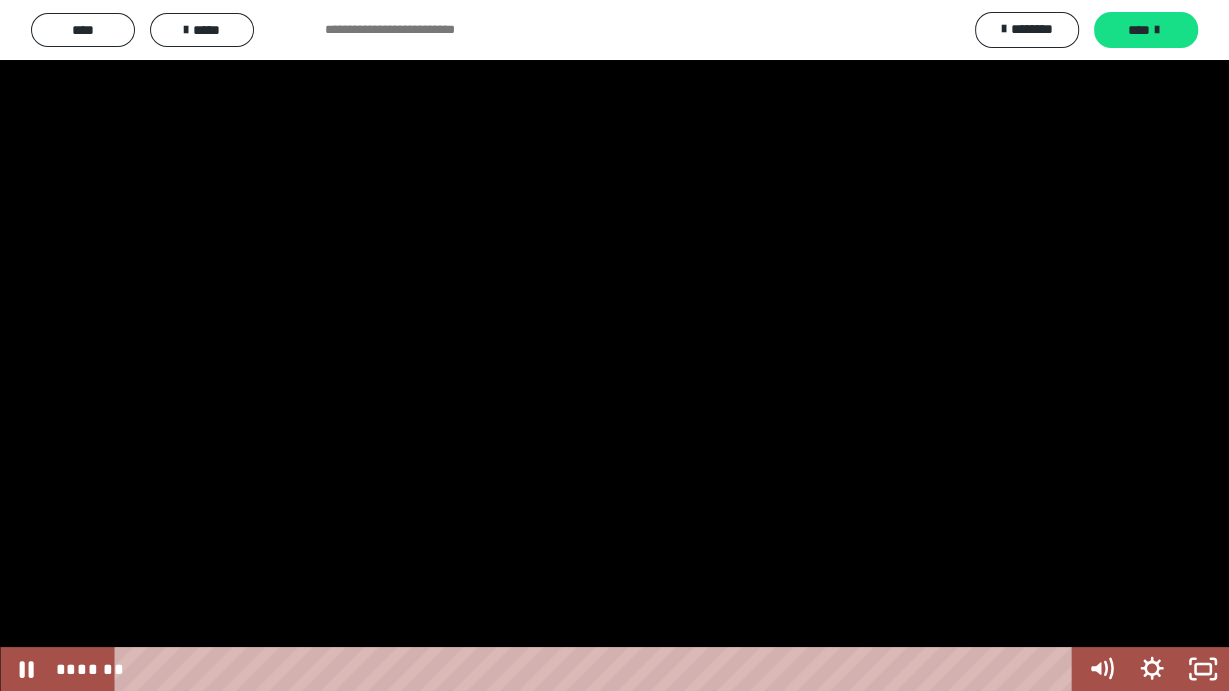 click at bounding box center [614, 345] 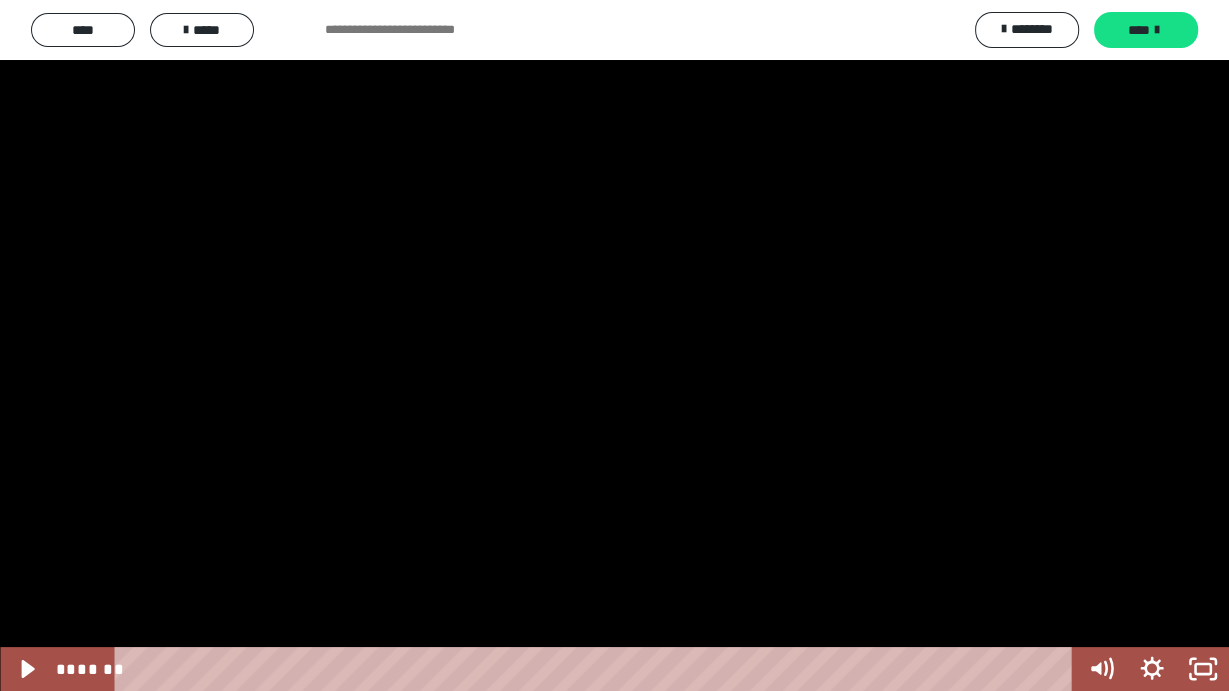 click at bounding box center [614, 345] 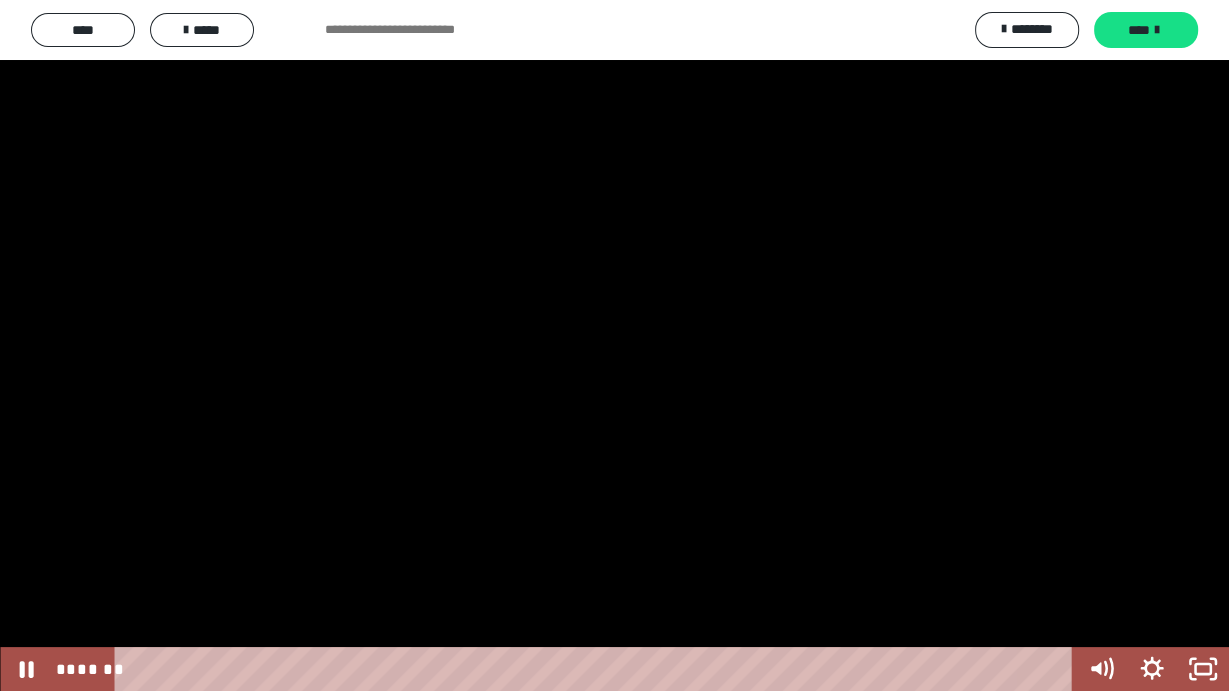 click at bounding box center (614, 345) 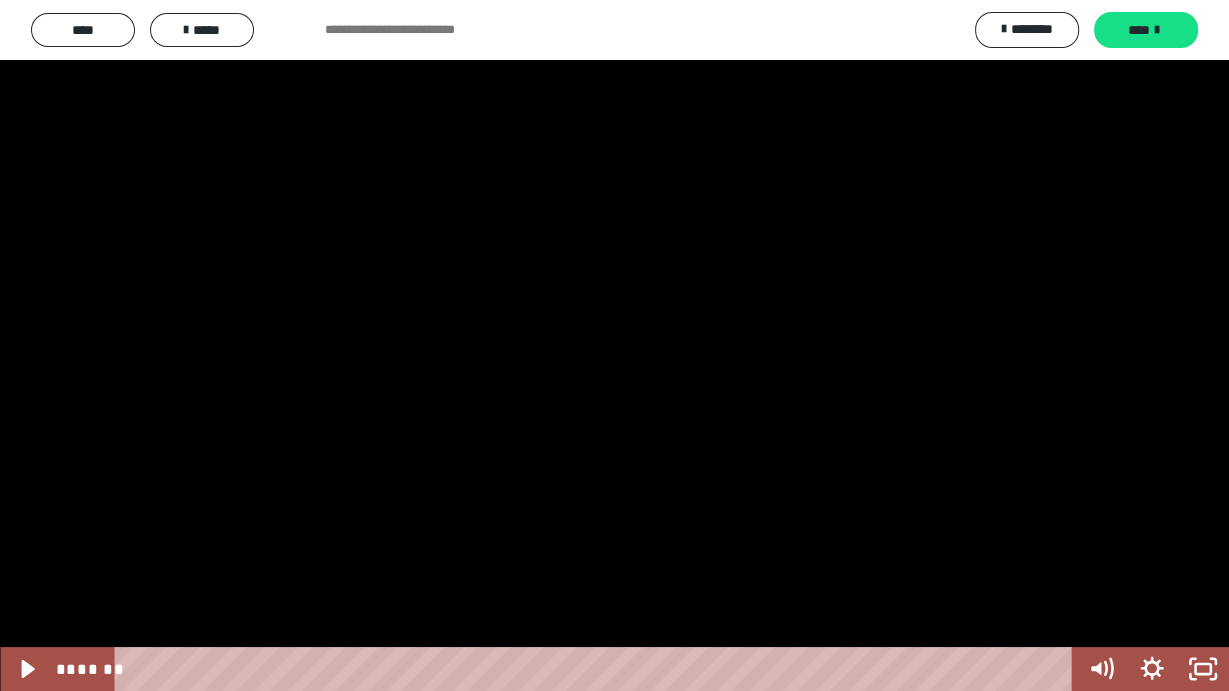 click at bounding box center [614, 345] 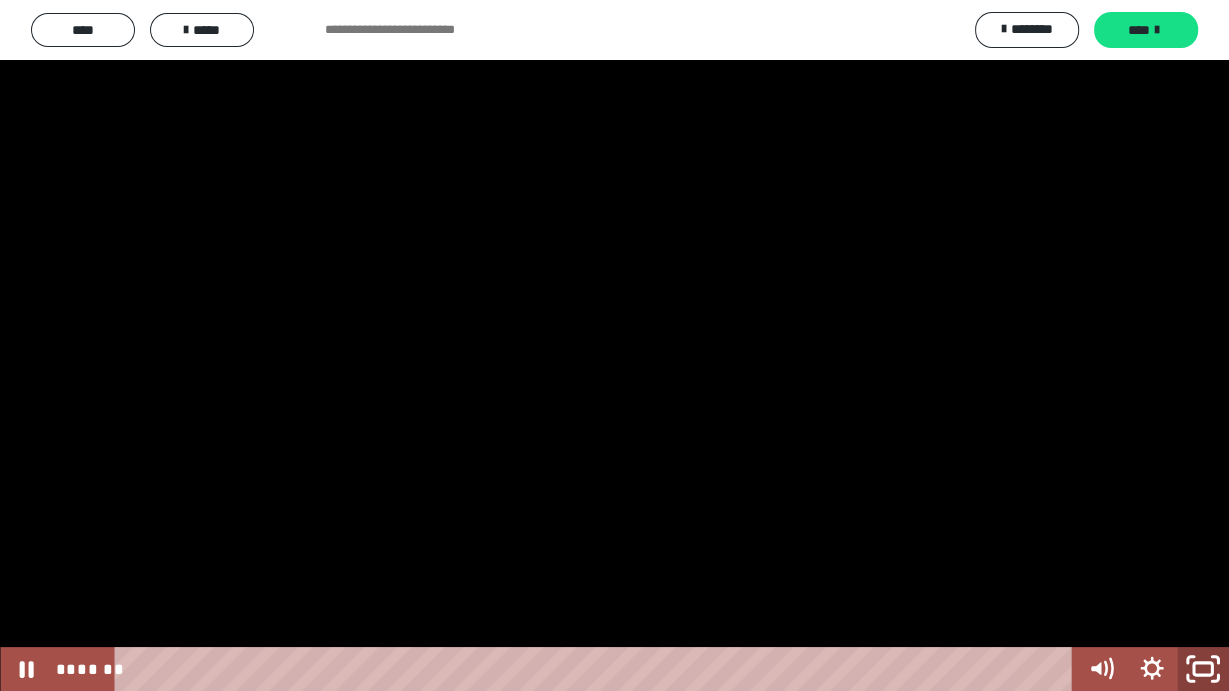 click 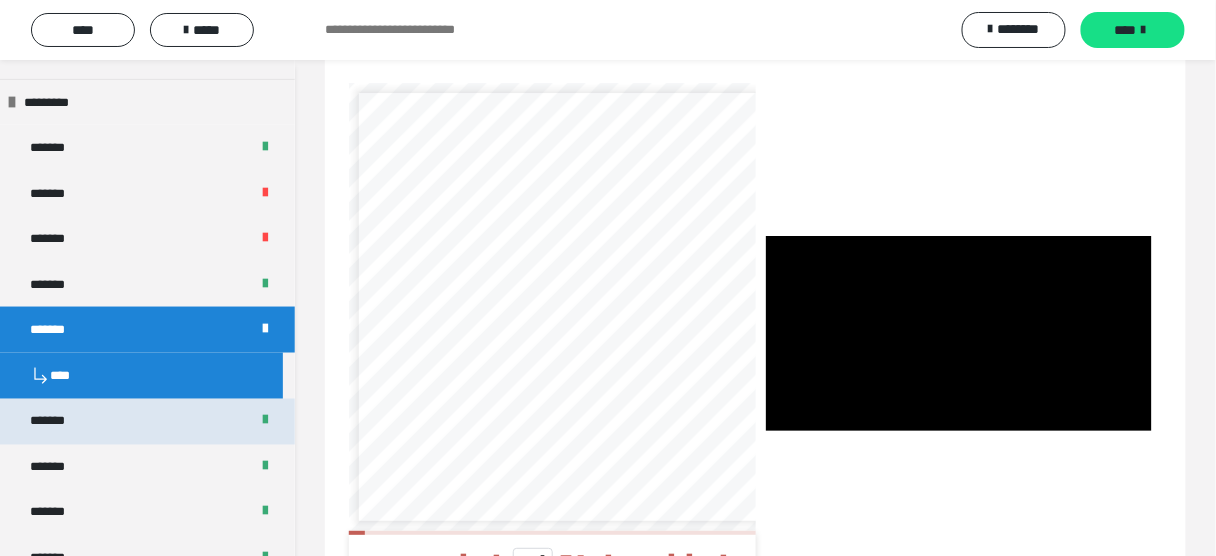 click on "*******" at bounding box center [58, 422] 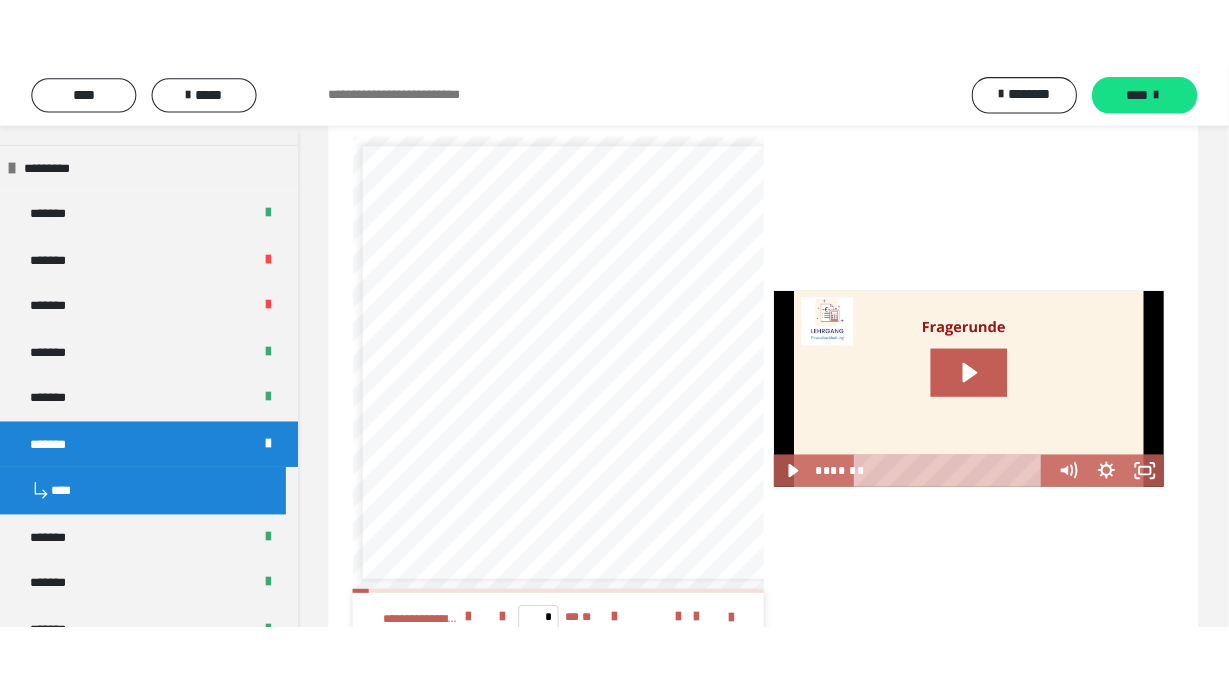 scroll, scrollTop: 2997, scrollLeft: 0, axis: vertical 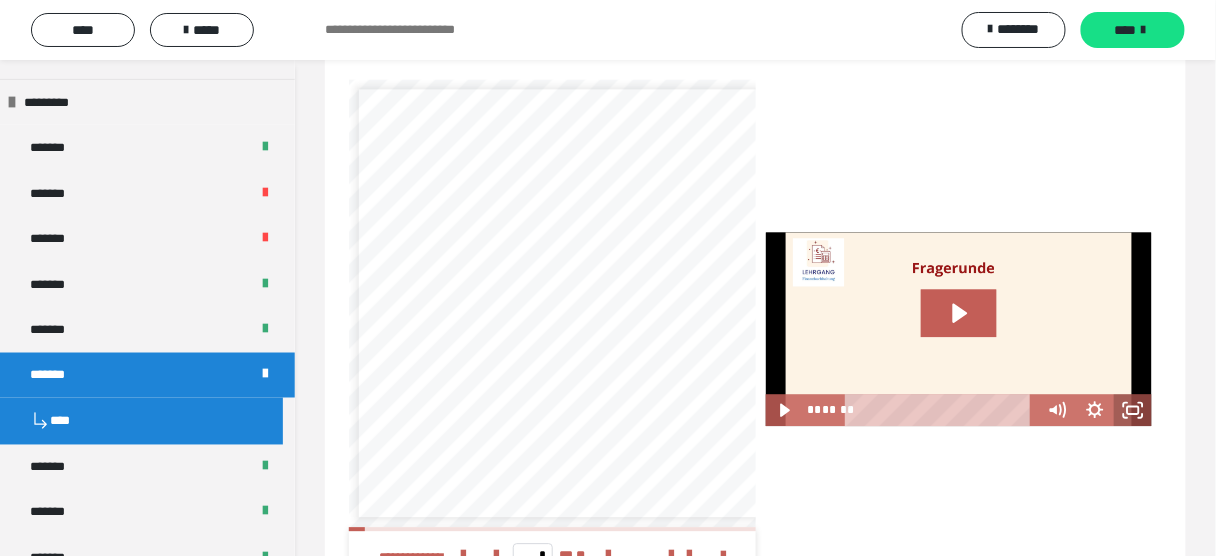 click 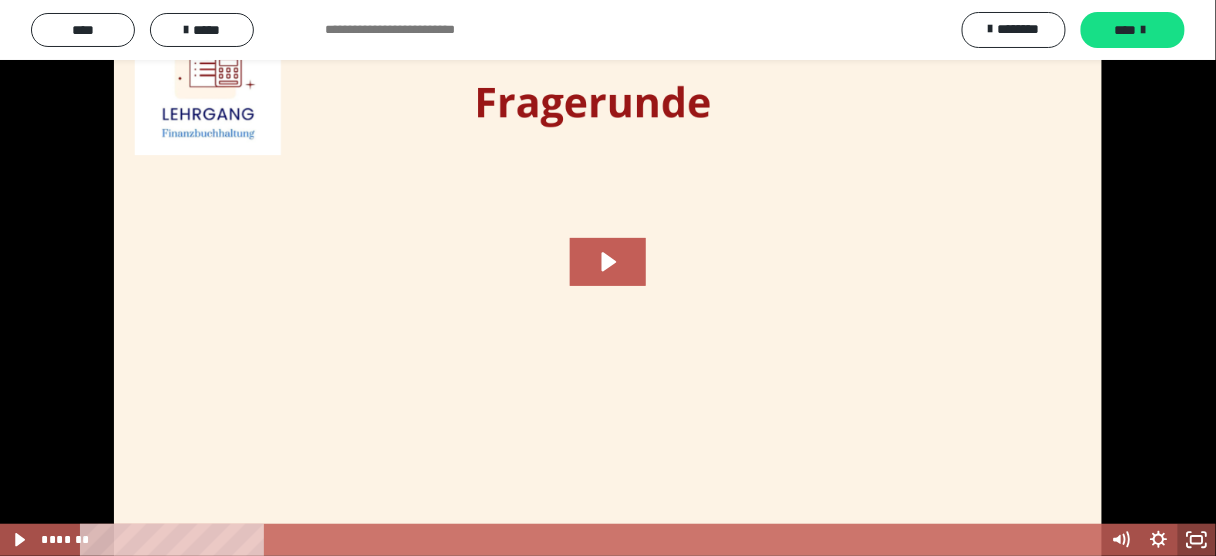 click at bounding box center (608, 278) 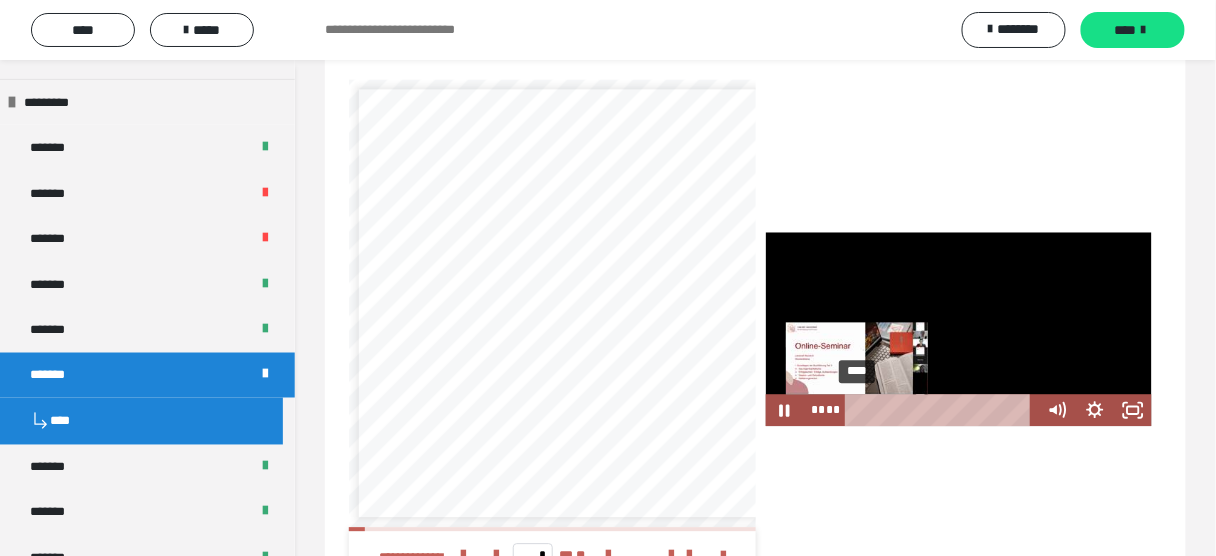drag, startPoint x: 1020, startPoint y: 412, endPoint x: 857, endPoint y: 413, distance: 163.00307 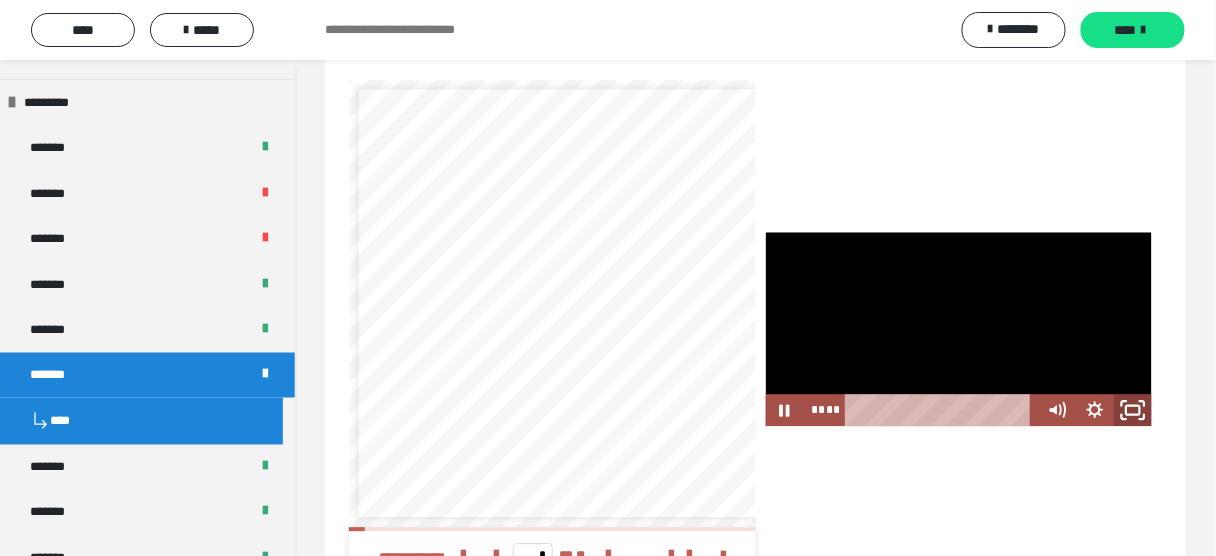 click 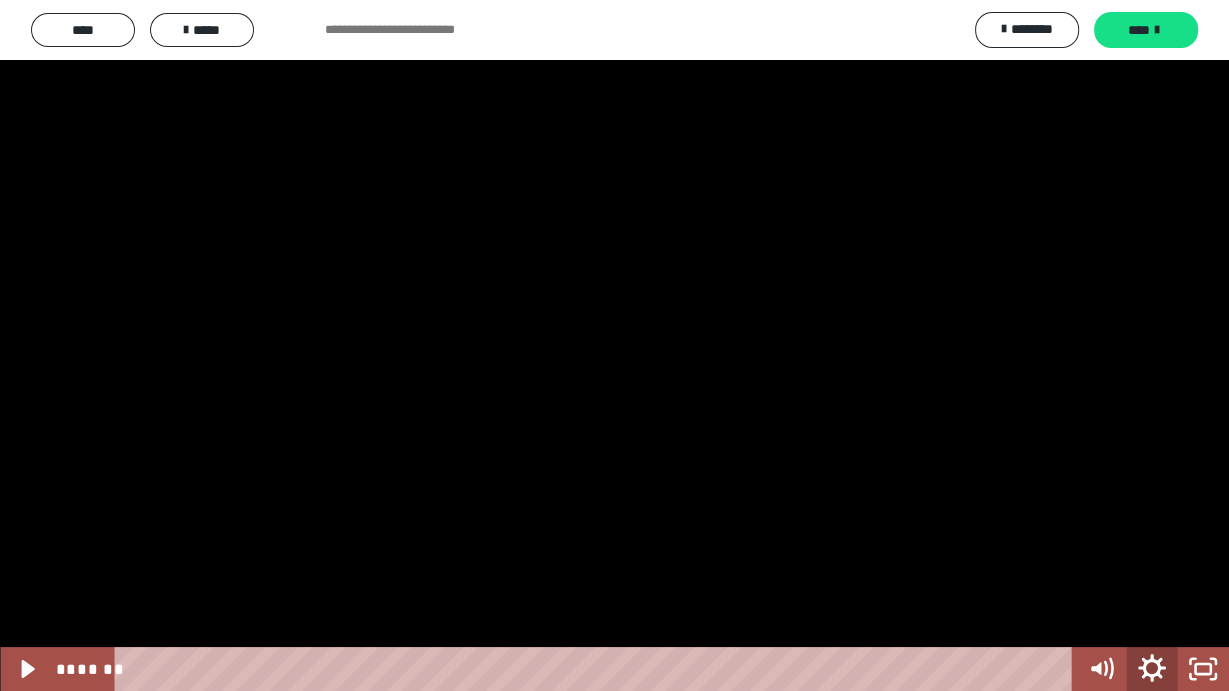 click 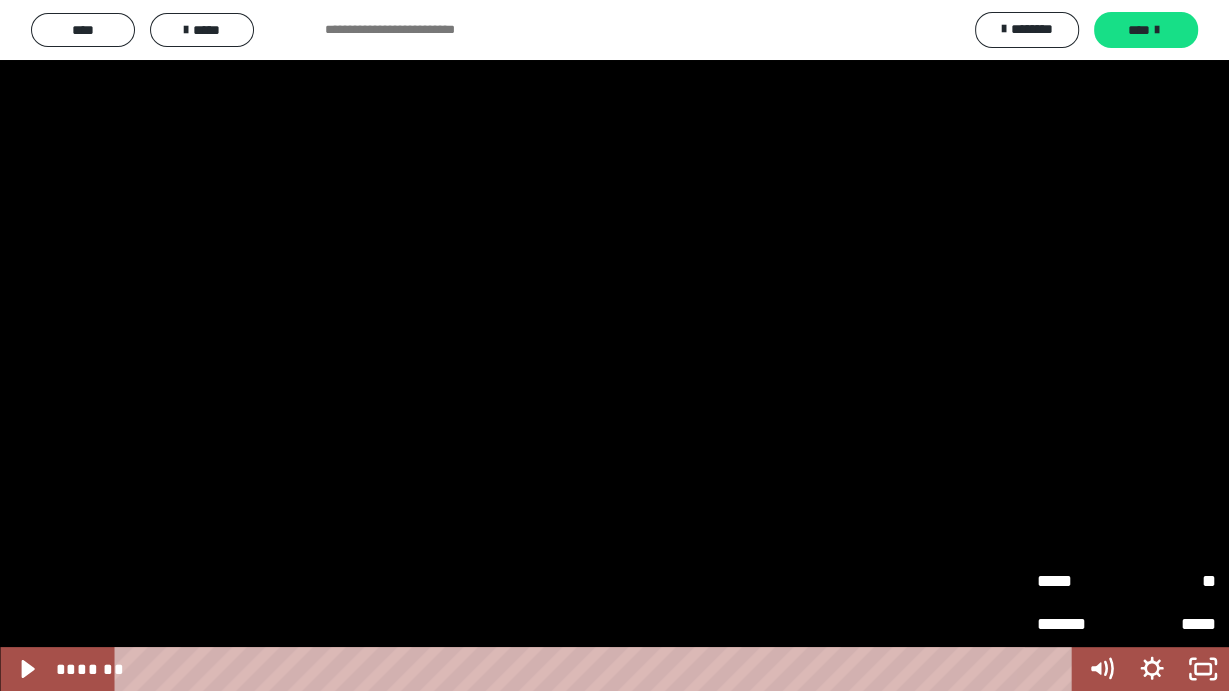 click on "*****" at bounding box center (1082, 582) 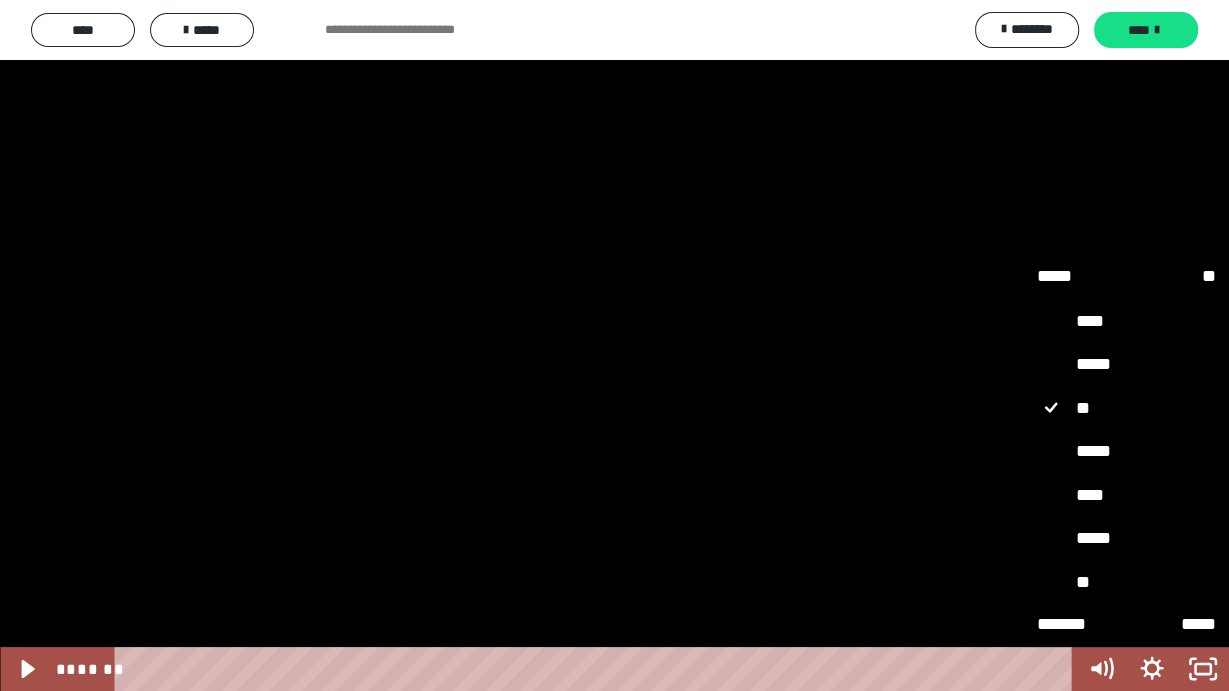 click on "****" at bounding box center [1126, 495] 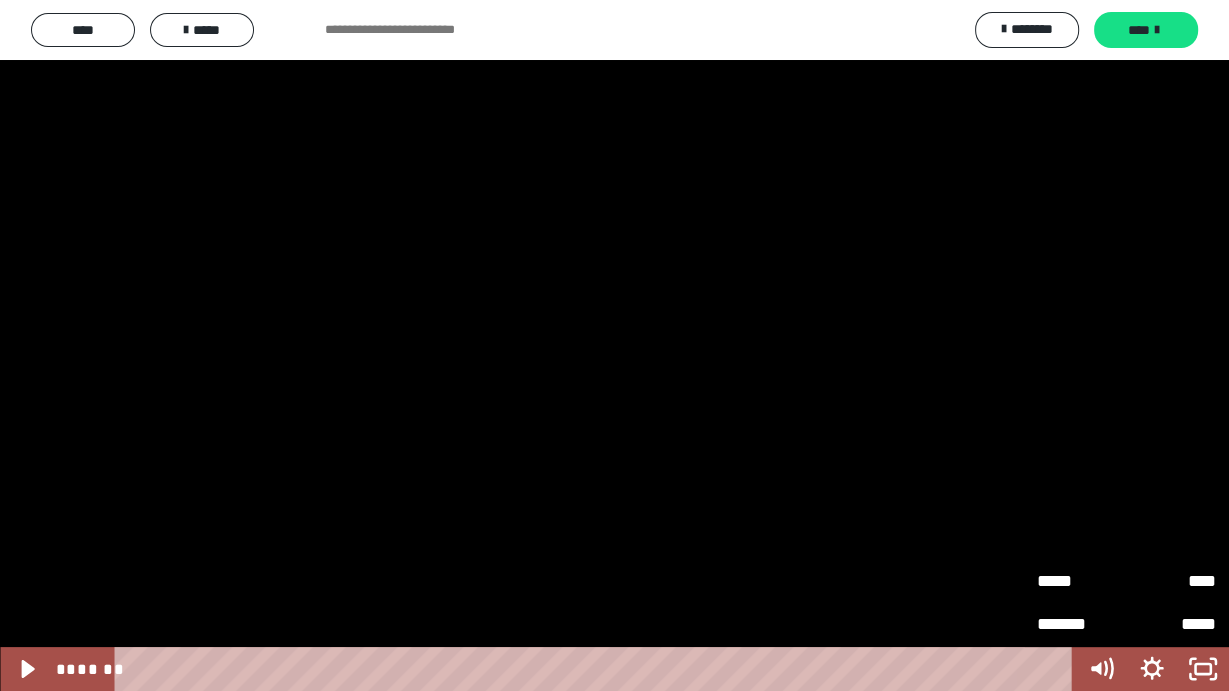 click at bounding box center (614, 345) 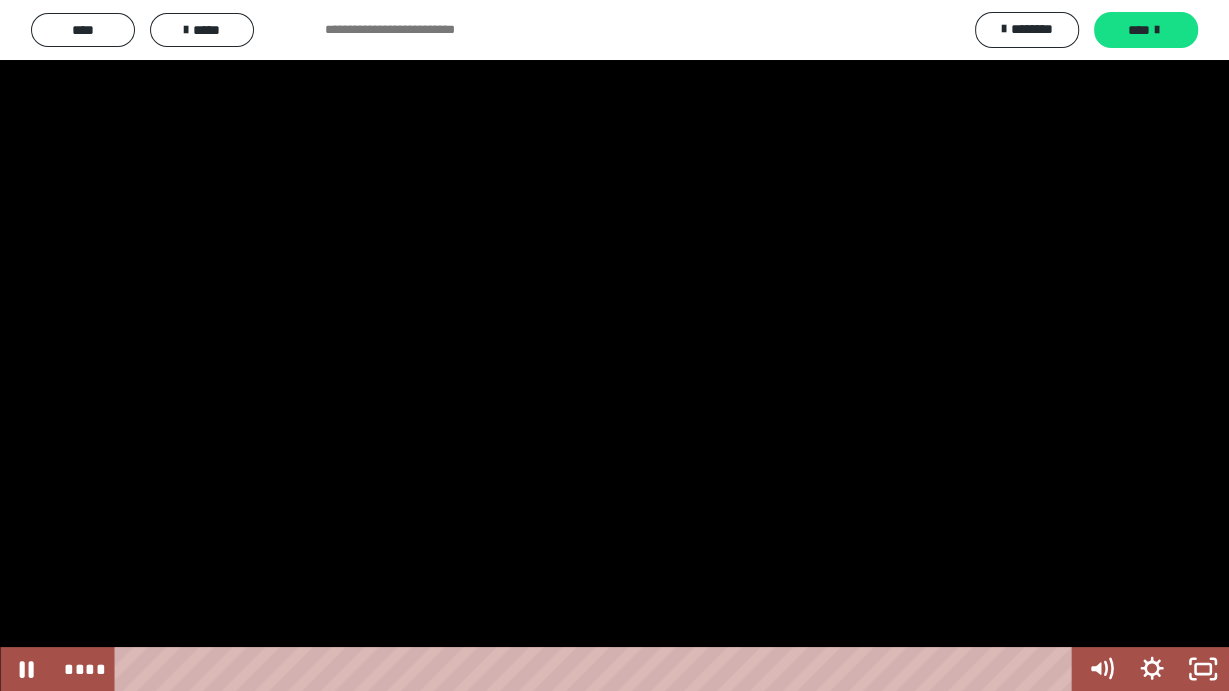 click at bounding box center [614, 345] 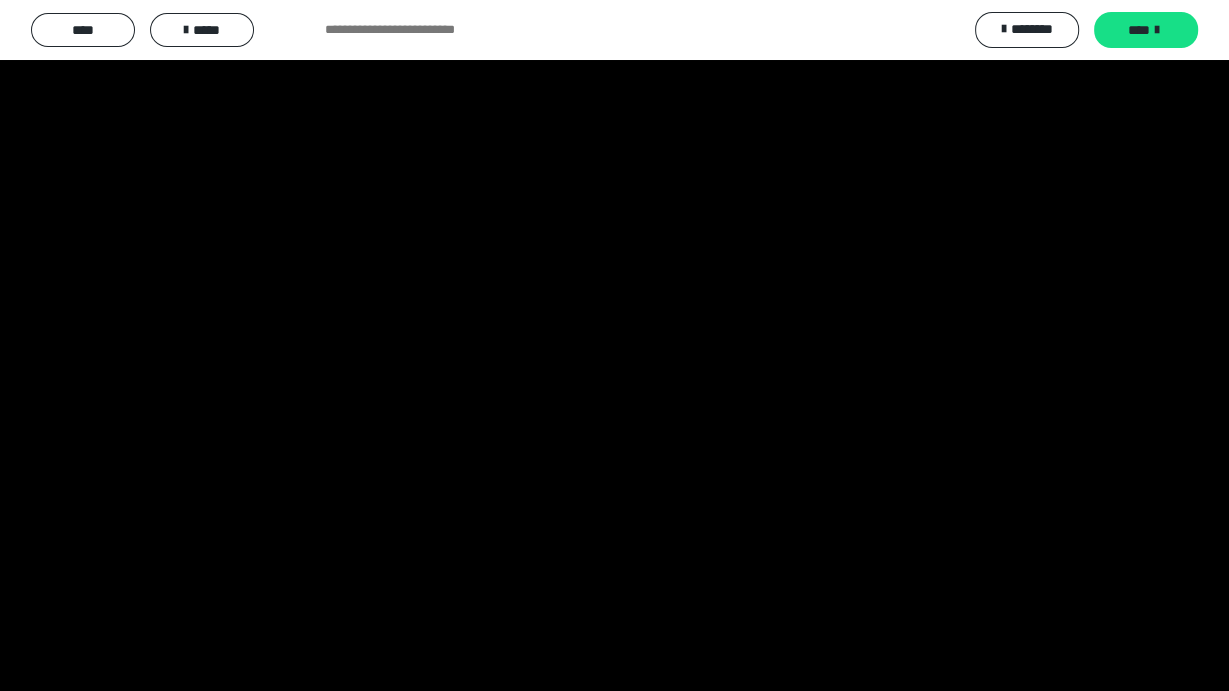 click at bounding box center (614, 345) 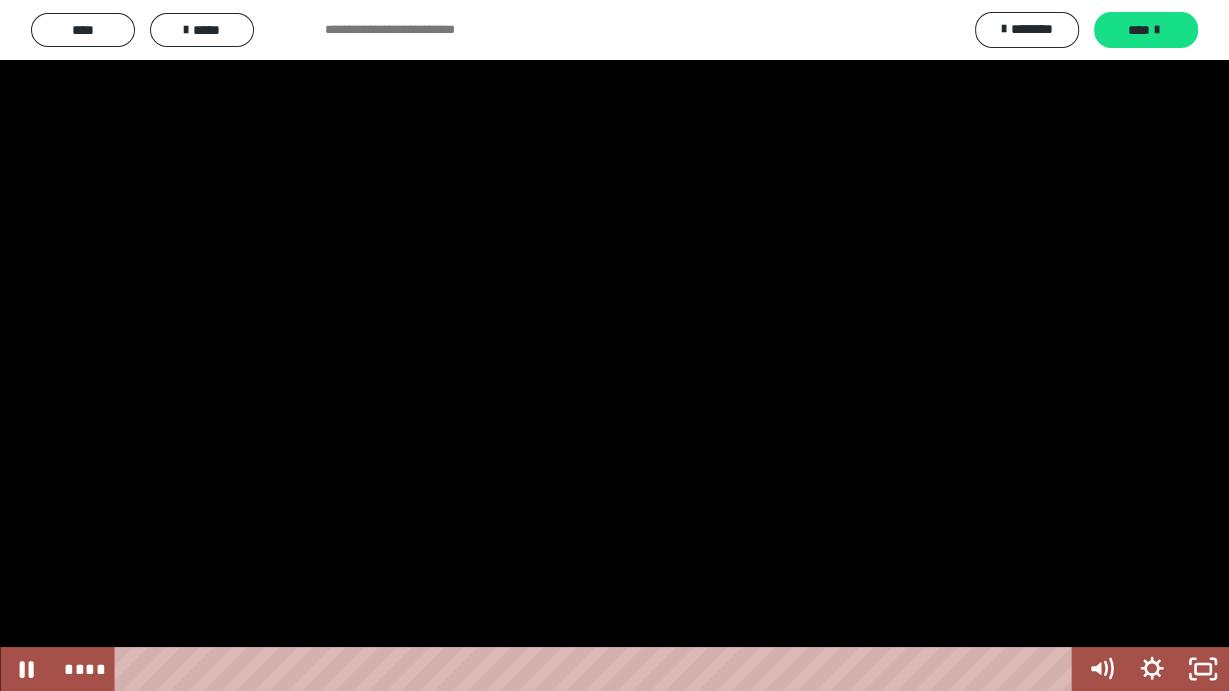 click at bounding box center [614, 345] 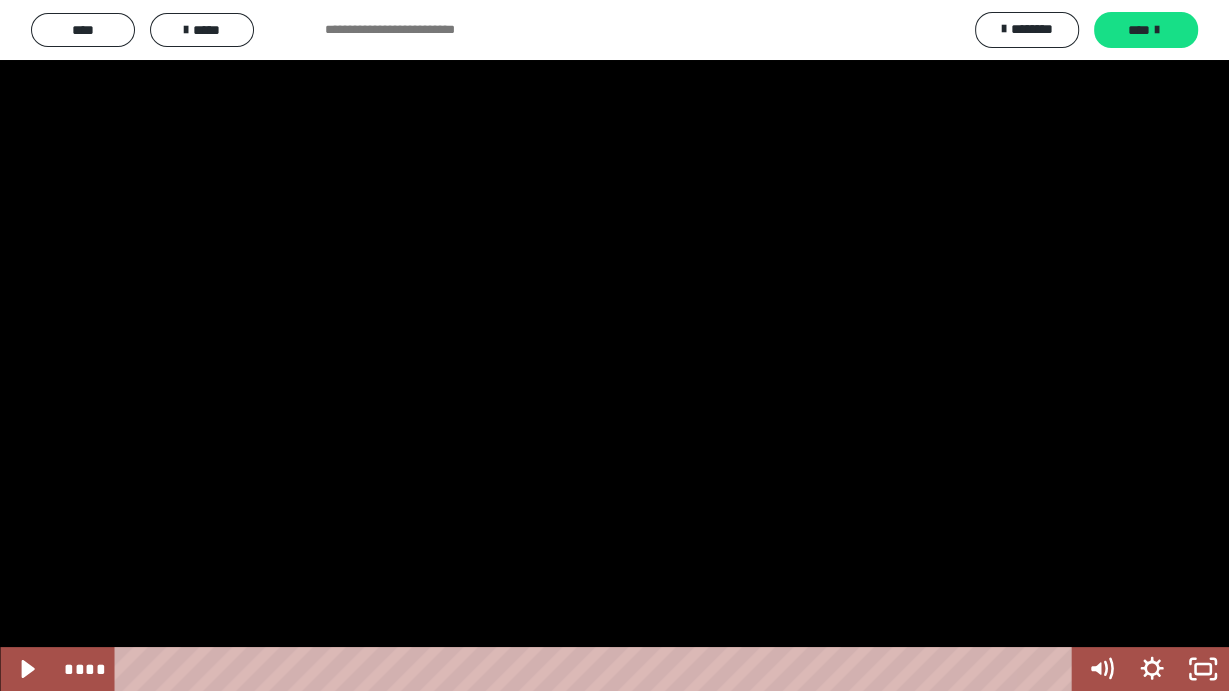 click at bounding box center (614, 345) 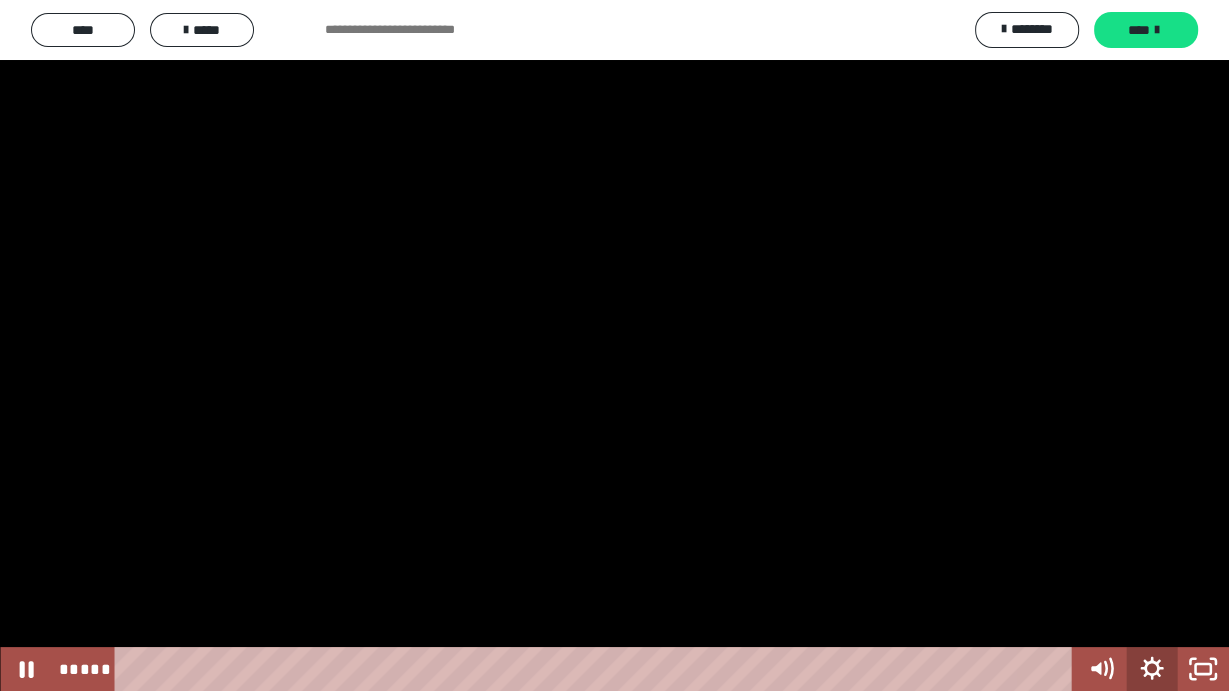 click 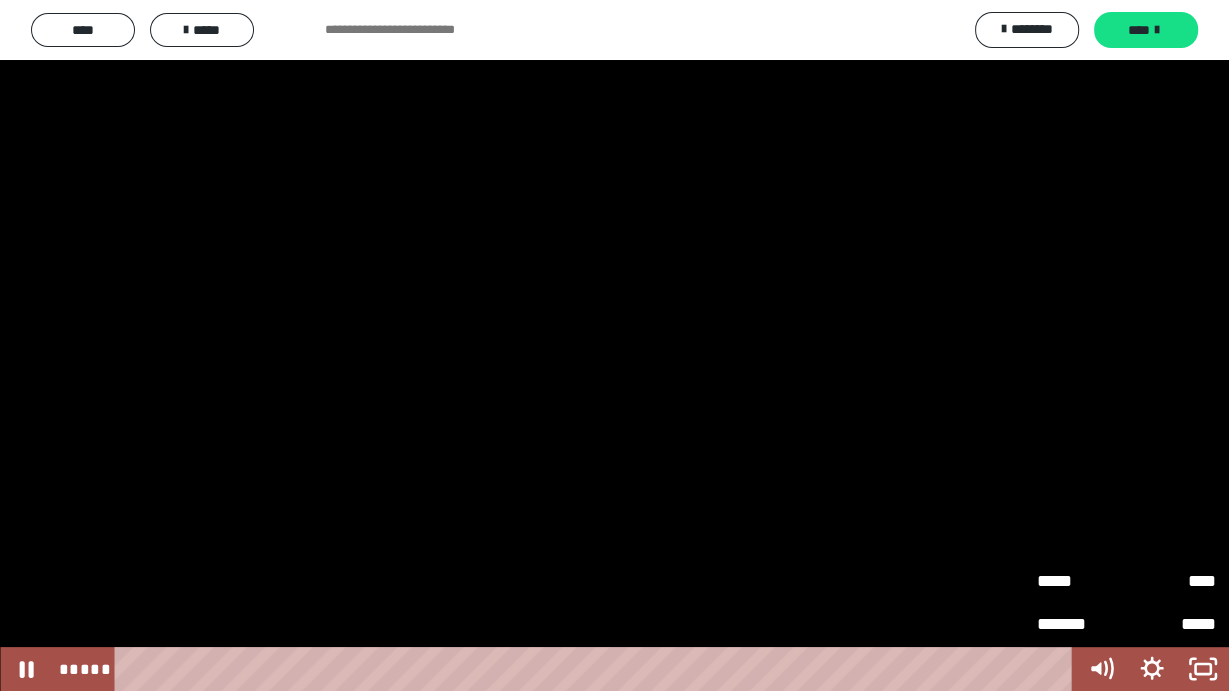 click at bounding box center [614, 345] 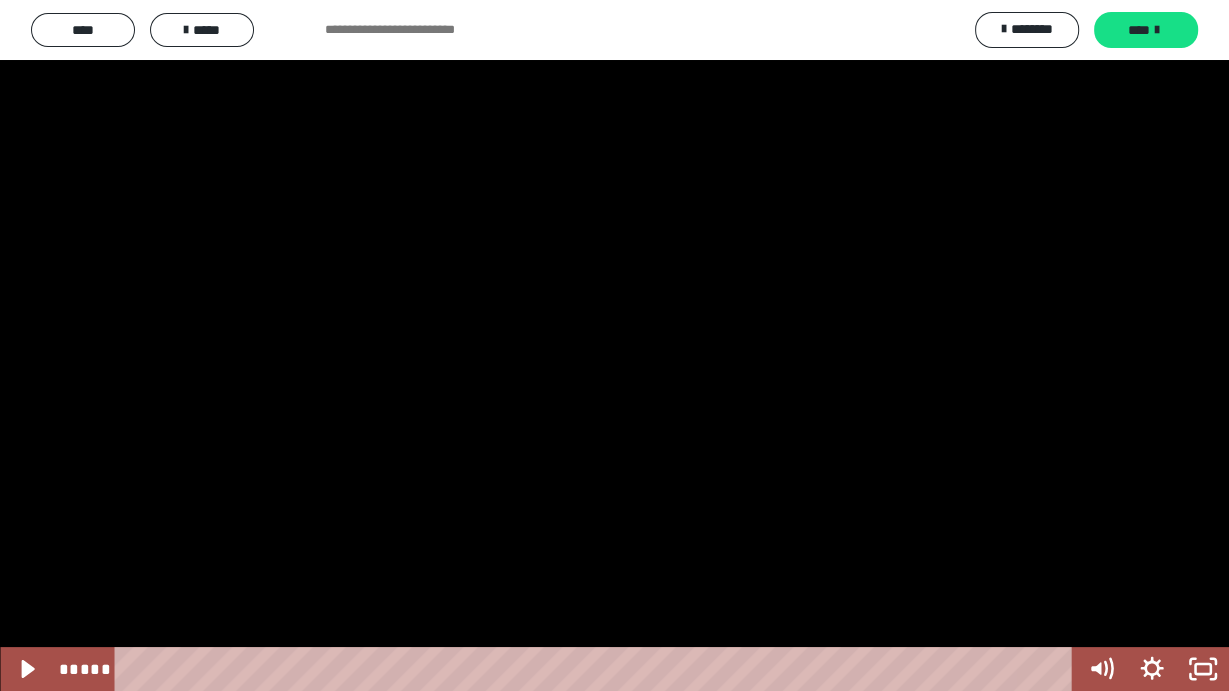 click at bounding box center (614, 345) 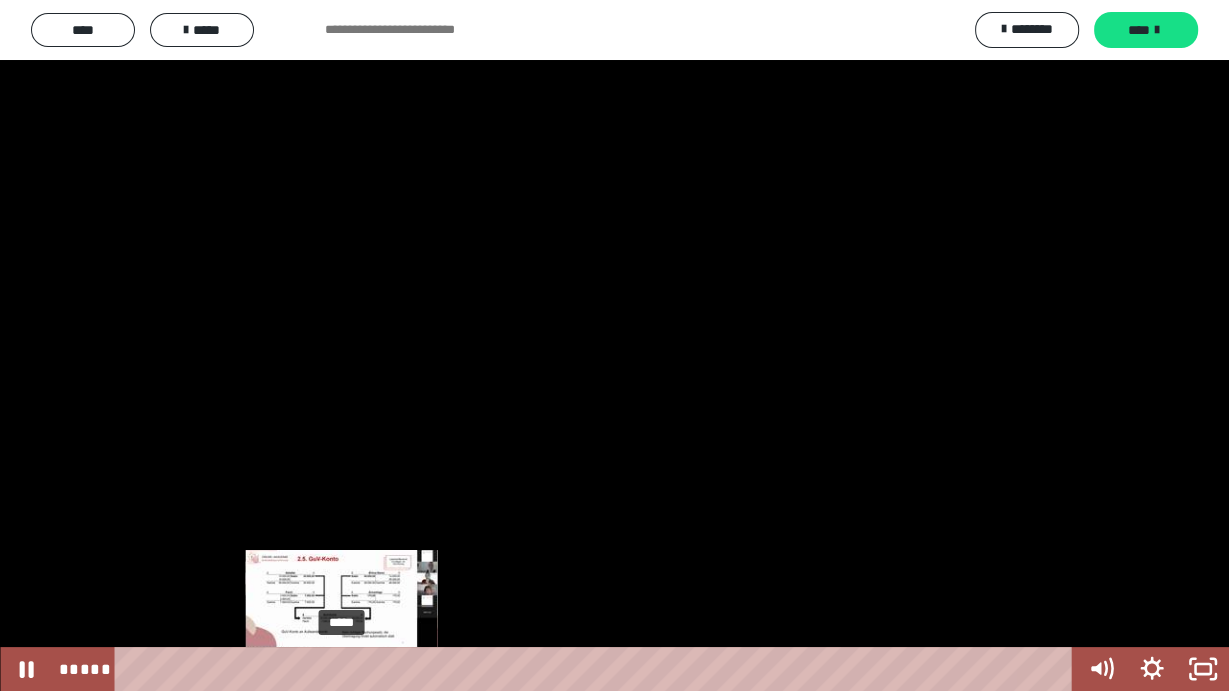 click on "*****" at bounding box center [597, 669] 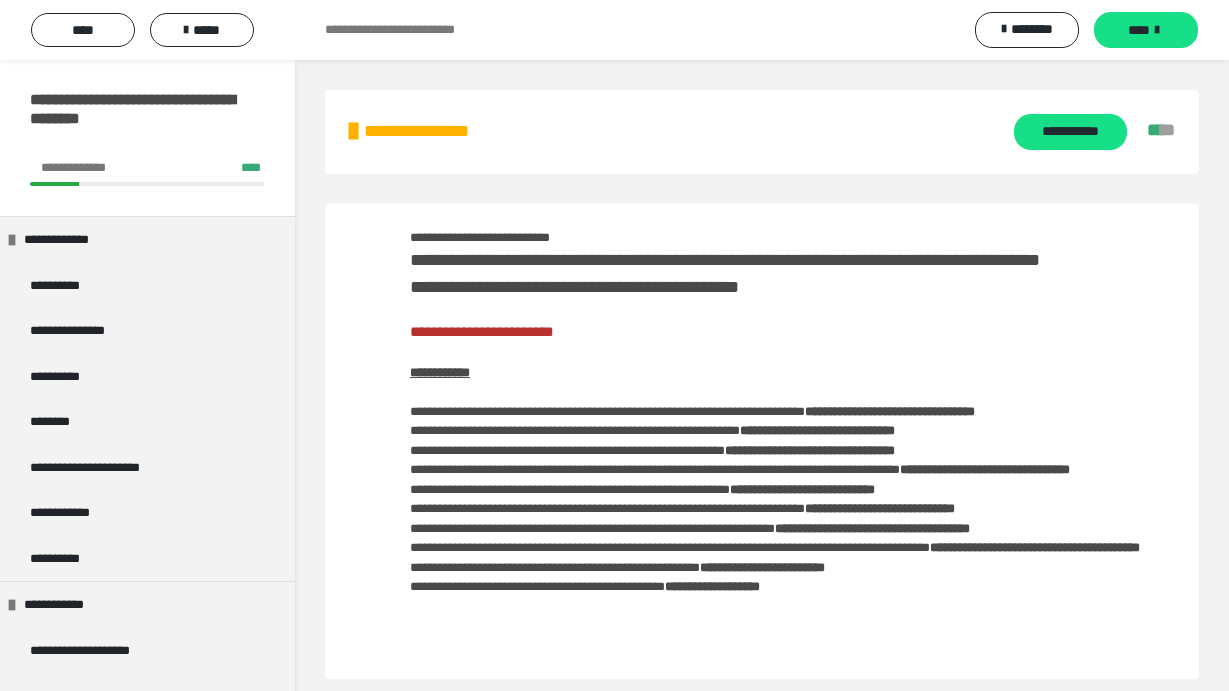 scroll, scrollTop: 2997, scrollLeft: 0, axis: vertical 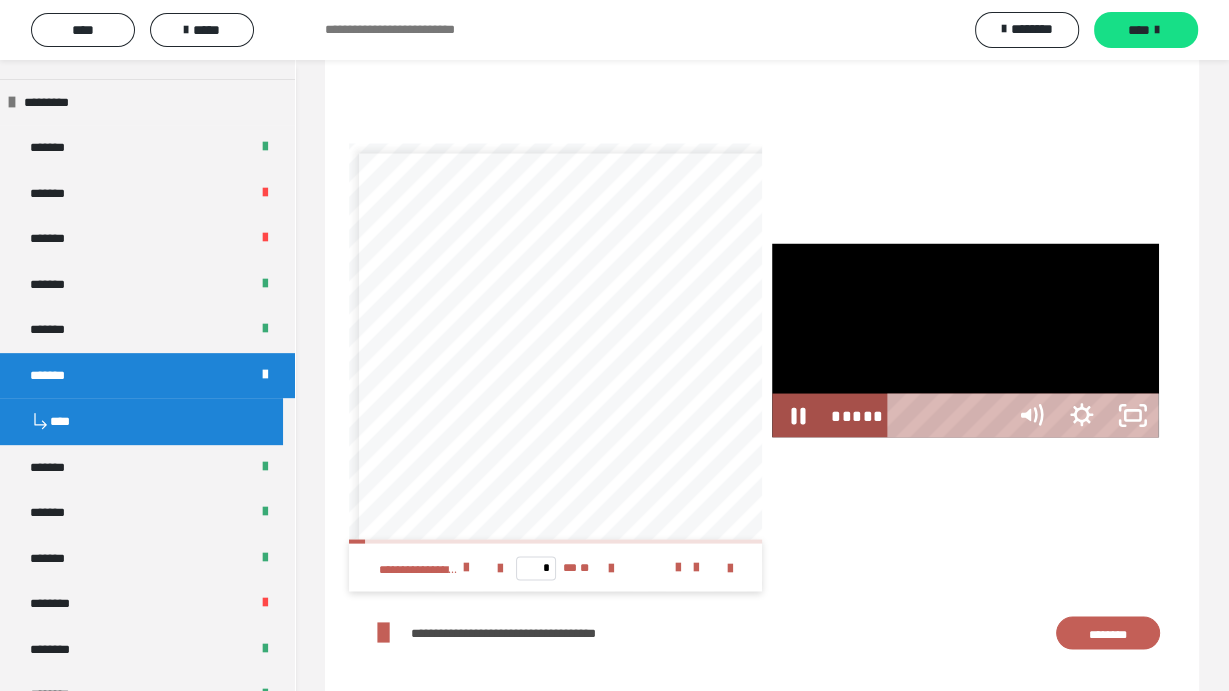 click on "*****" at bounding box center (948, 415) 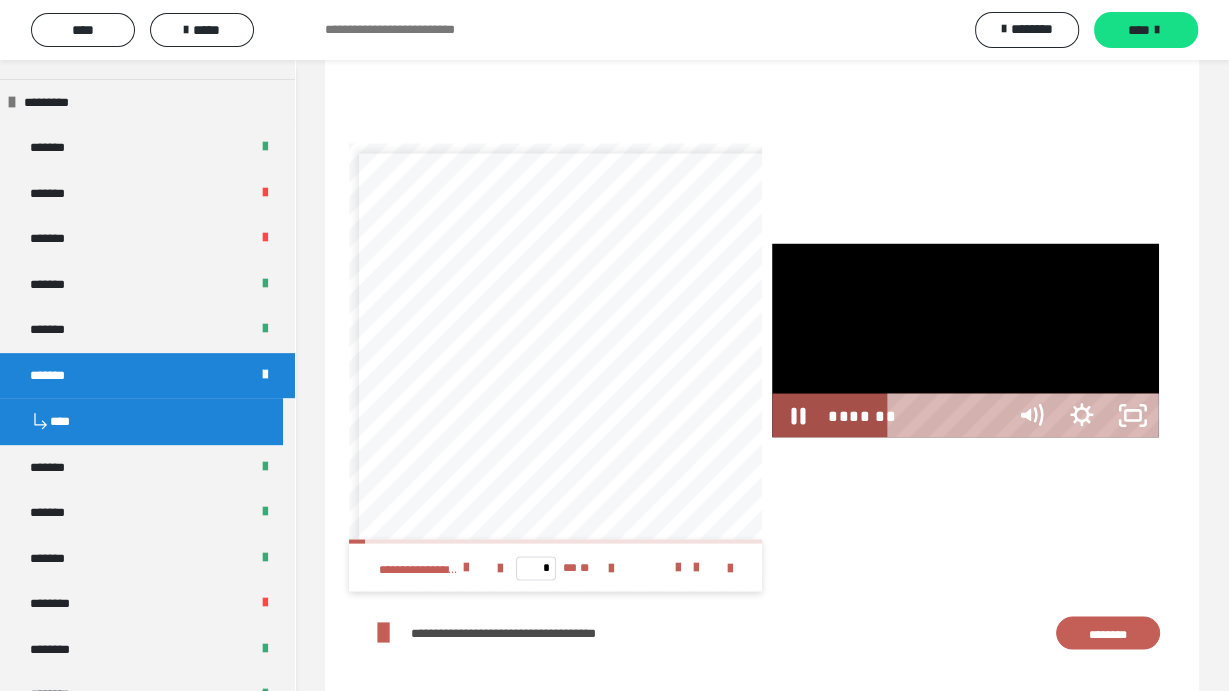 click at bounding box center [965, 340] 